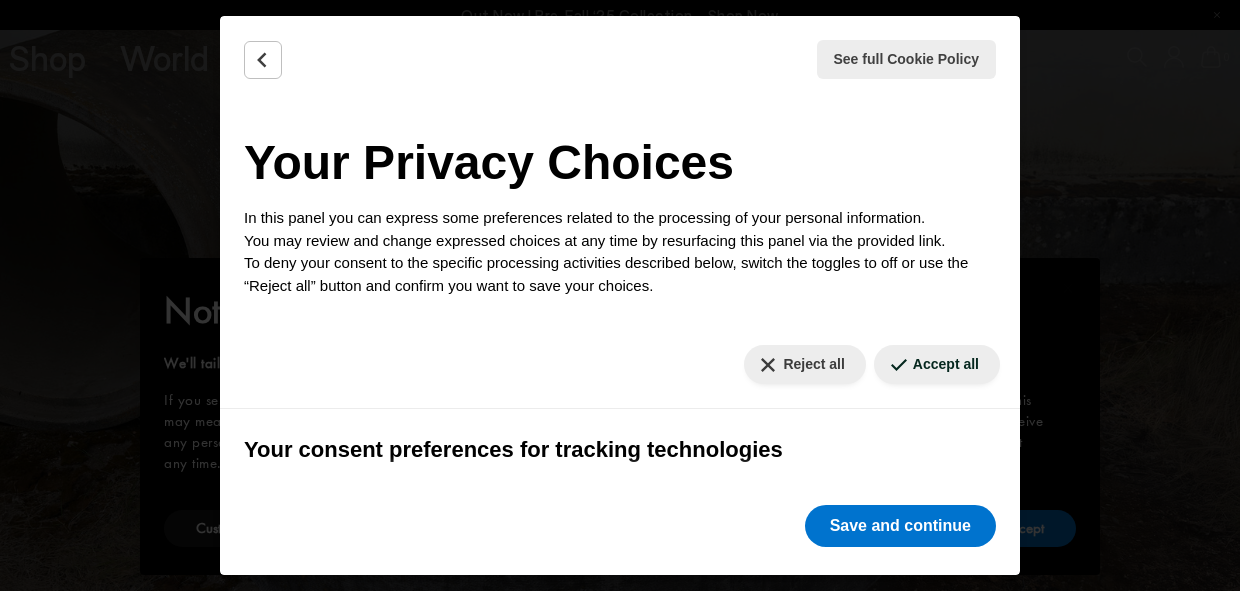 click on "Reject all" at bounding box center [804, 364] 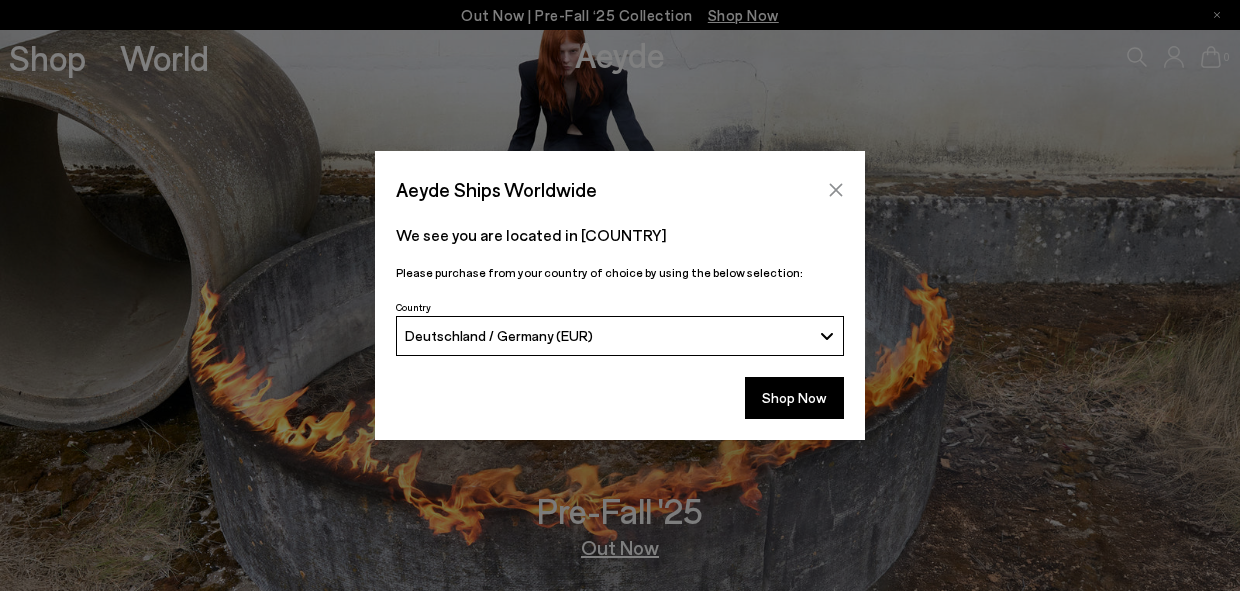 click 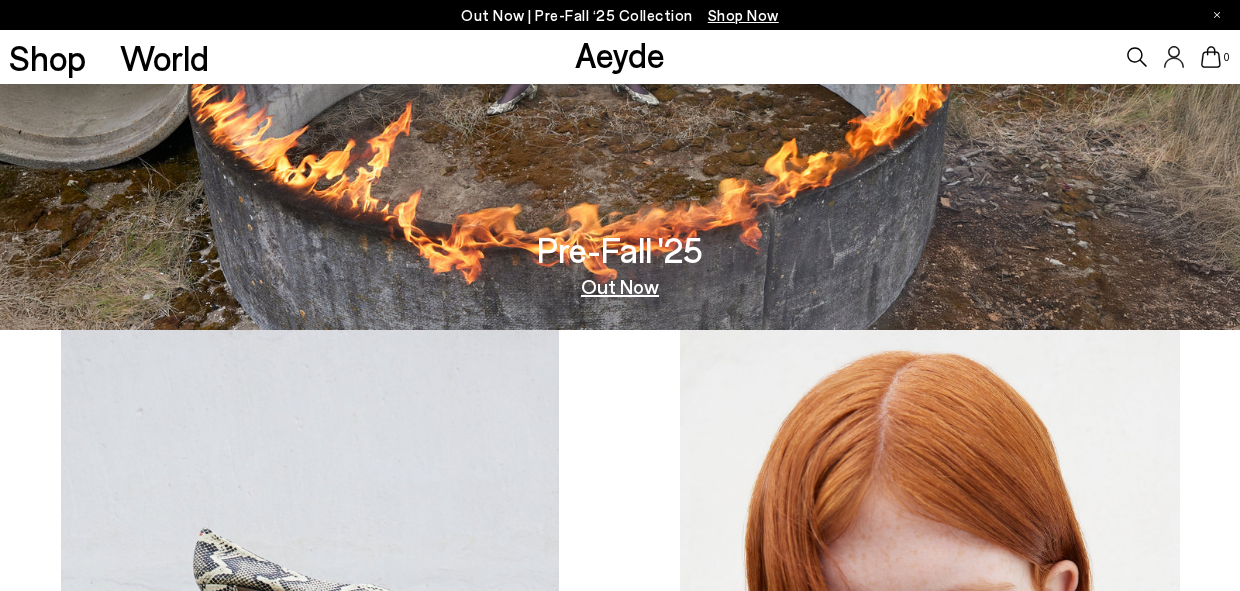 scroll, scrollTop: 110, scrollLeft: 0, axis: vertical 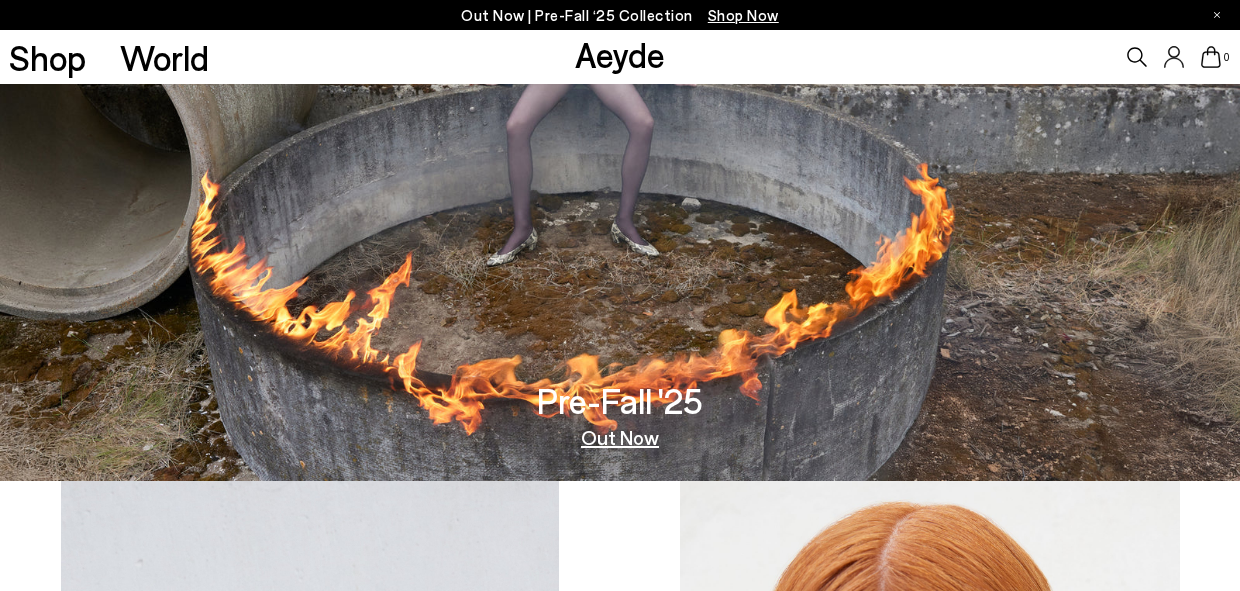 click on "Out Now" at bounding box center [620, 437] 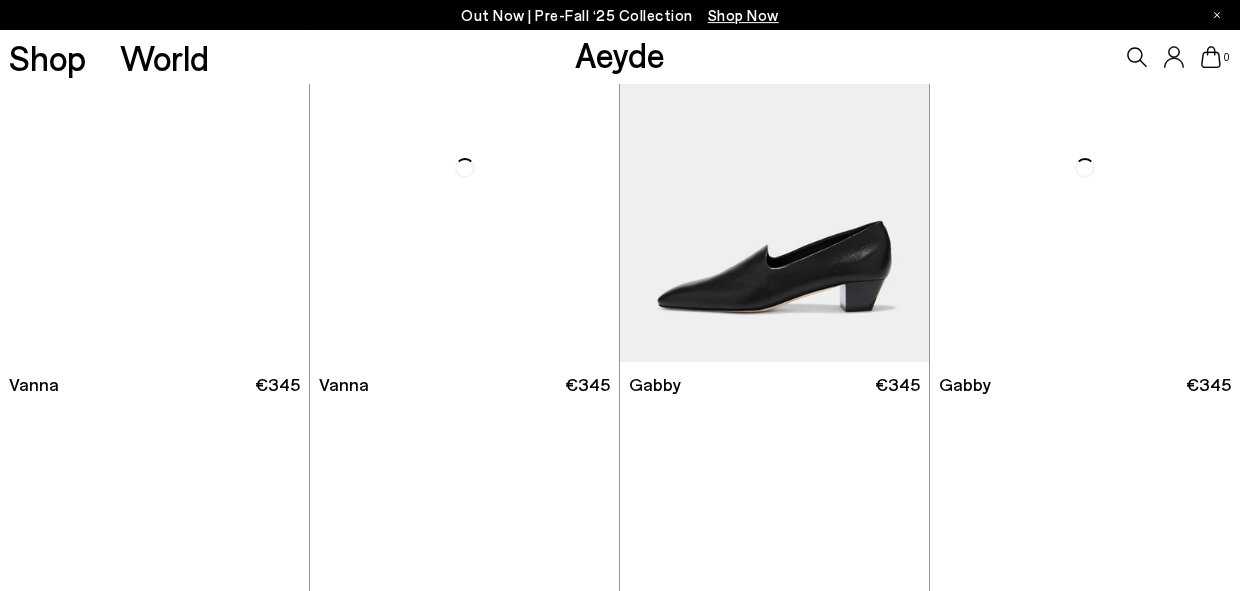 scroll, scrollTop: 996, scrollLeft: 0, axis: vertical 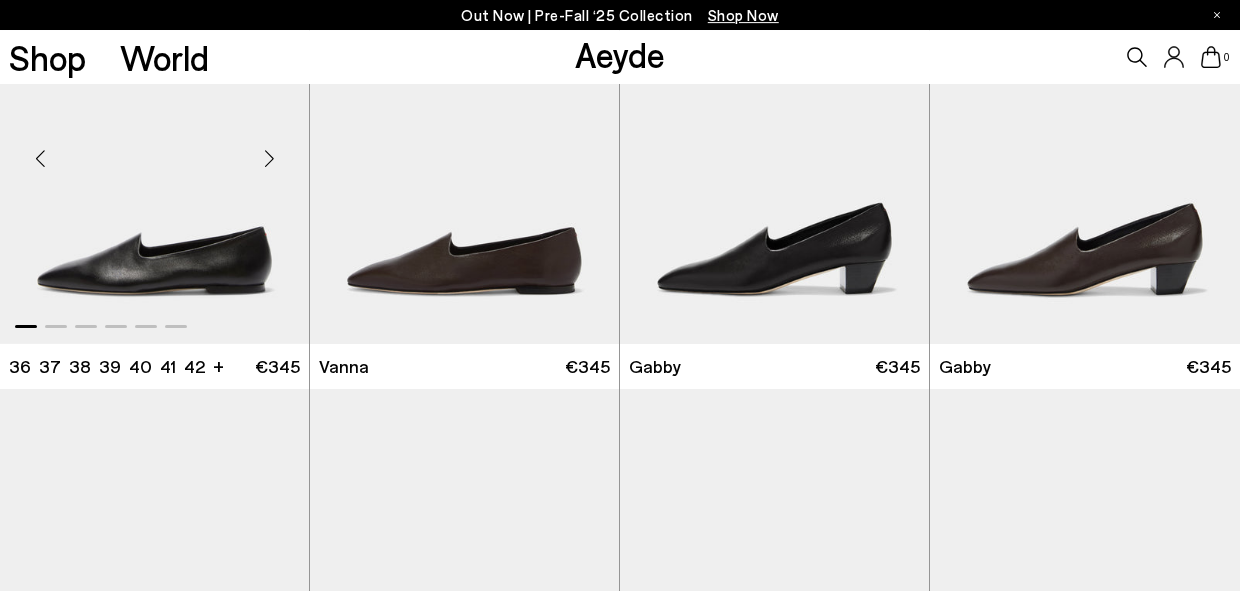 click at bounding box center (269, 158) 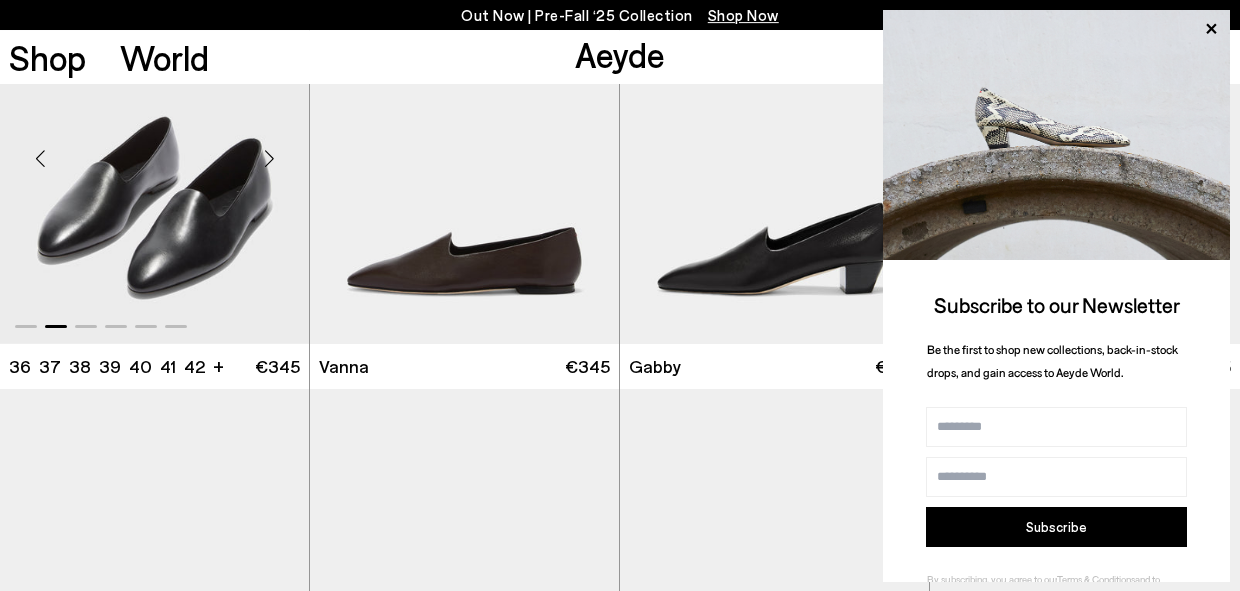 click at bounding box center [269, 158] 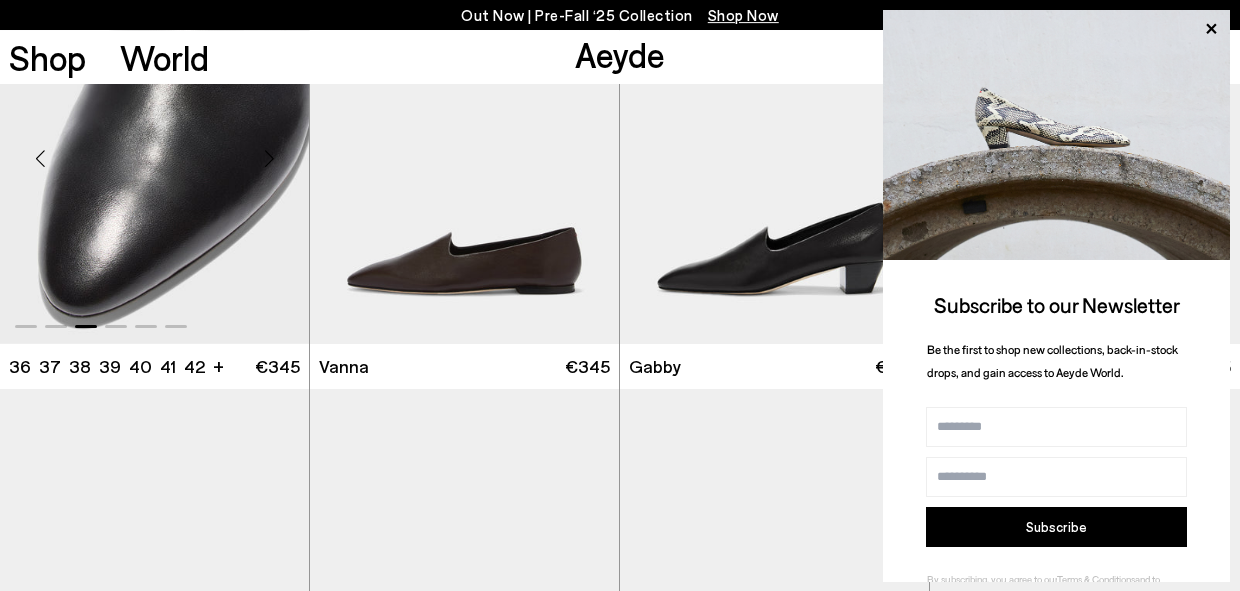click at bounding box center (269, 158) 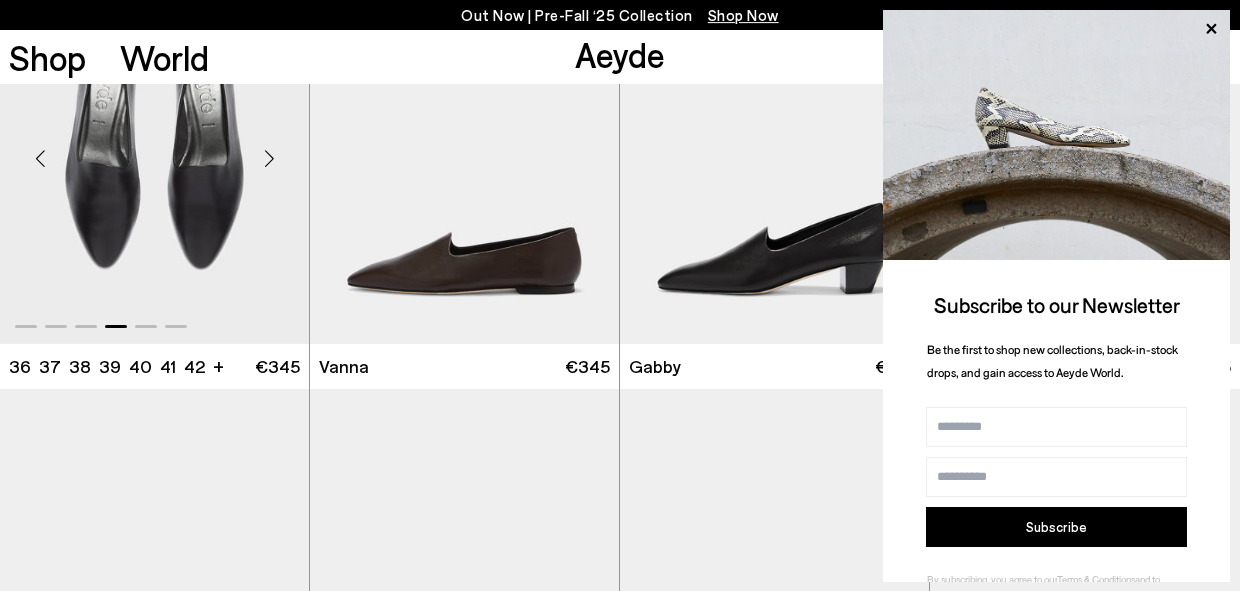 click at bounding box center (269, 158) 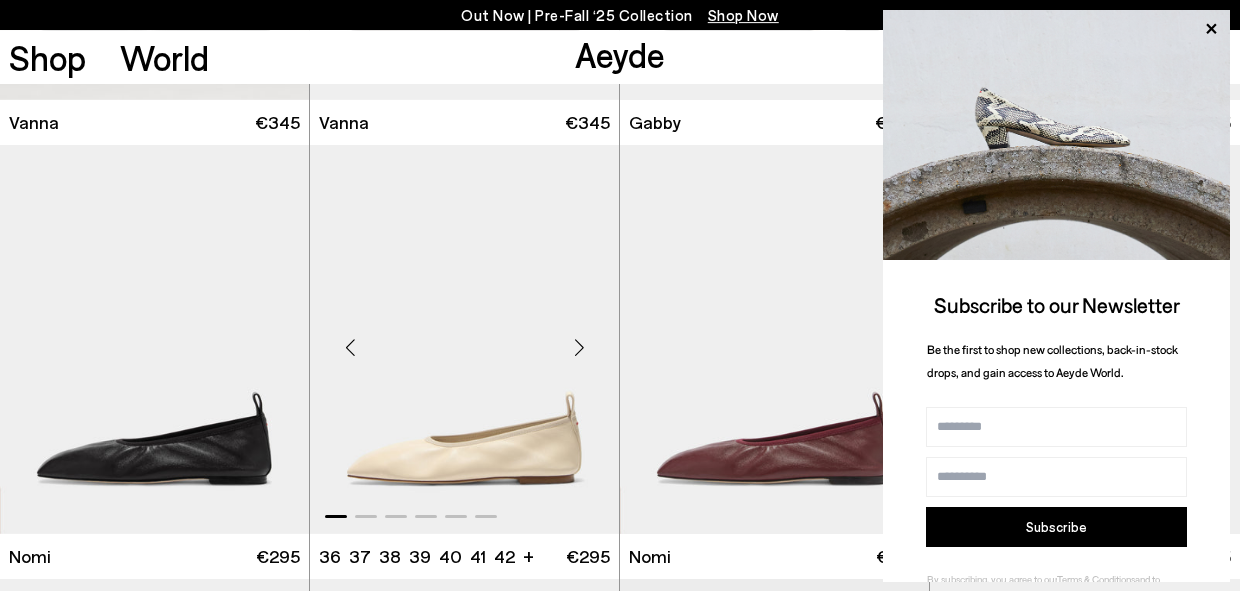 scroll, scrollTop: 1274, scrollLeft: 0, axis: vertical 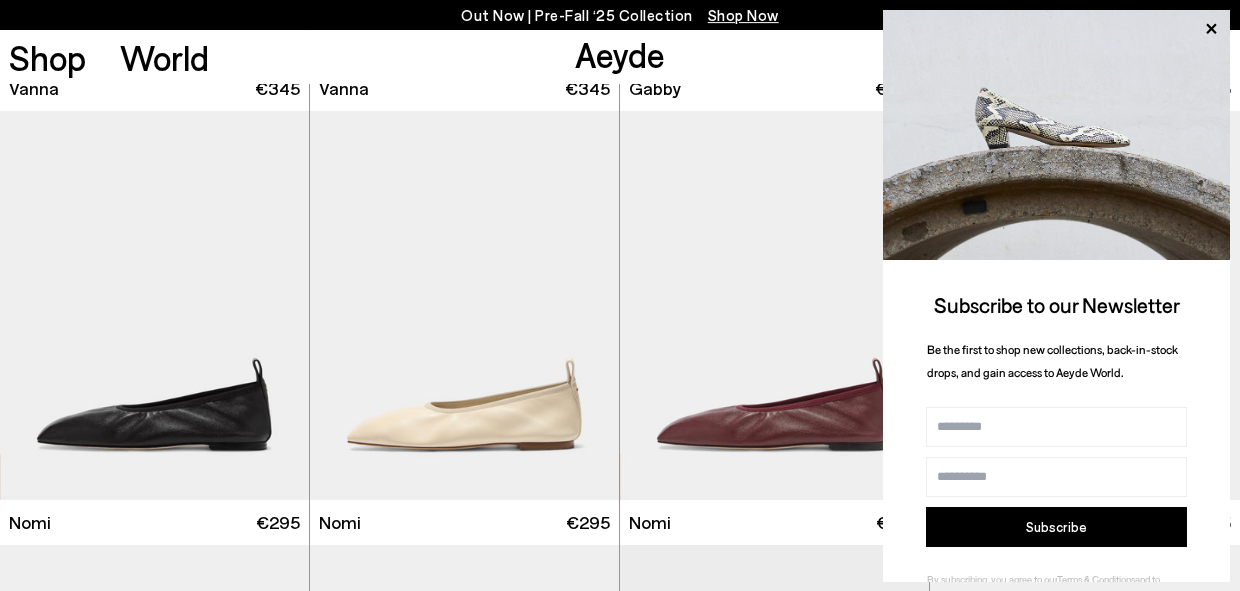 click 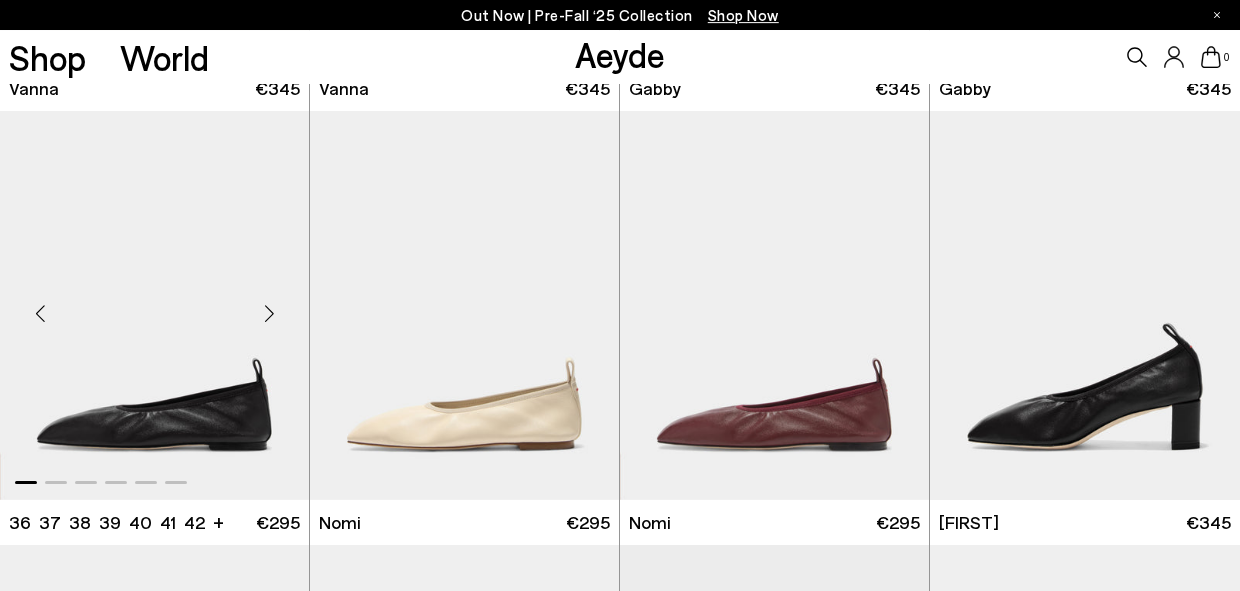click at bounding box center [269, 314] 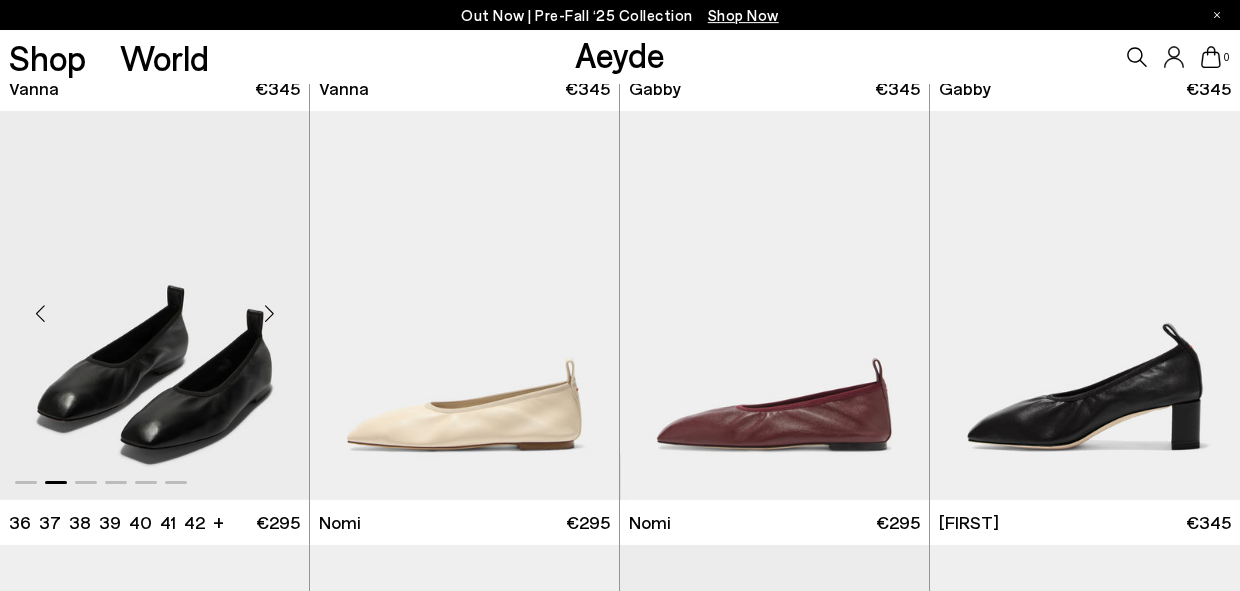click at bounding box center (269, 314) 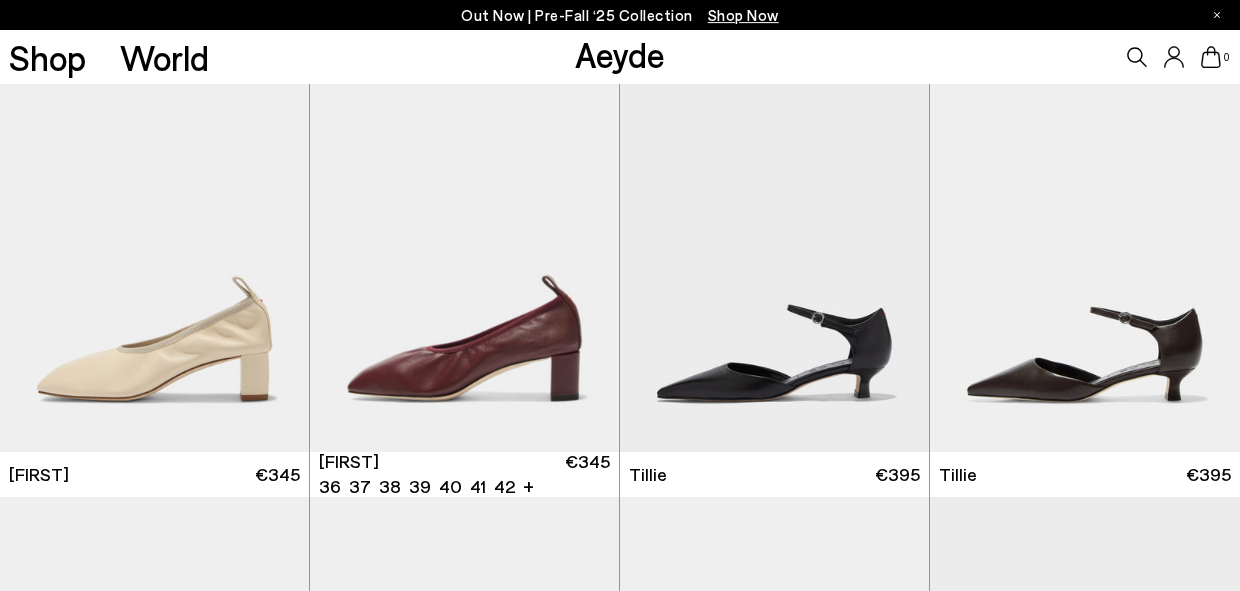 scroll, scrollTop: 1753, scrollLeft: 0, axis: vertical 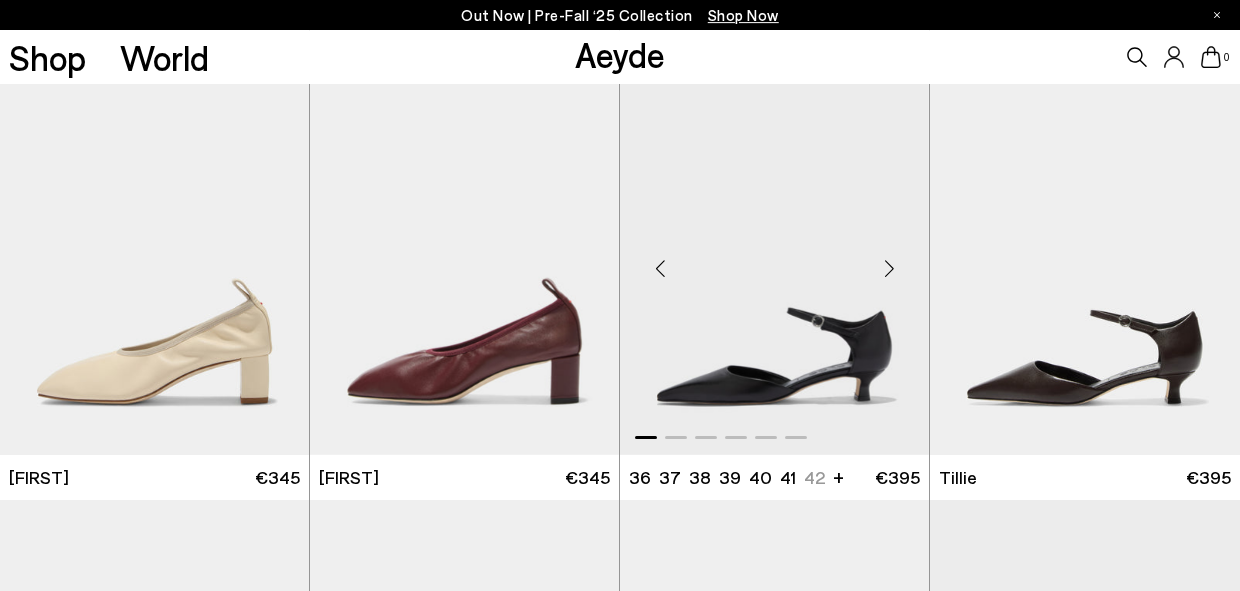 click at bounding box center (889, 268) 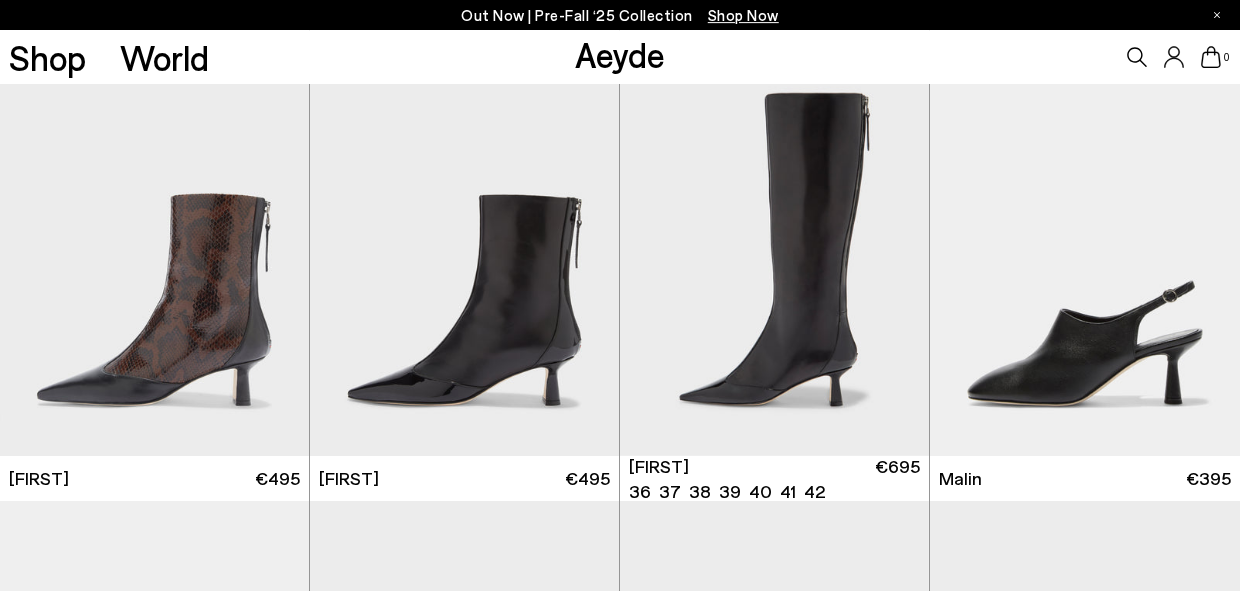 scroll, scrollTop: 2621, scrollLeft: 0, axis: vertical 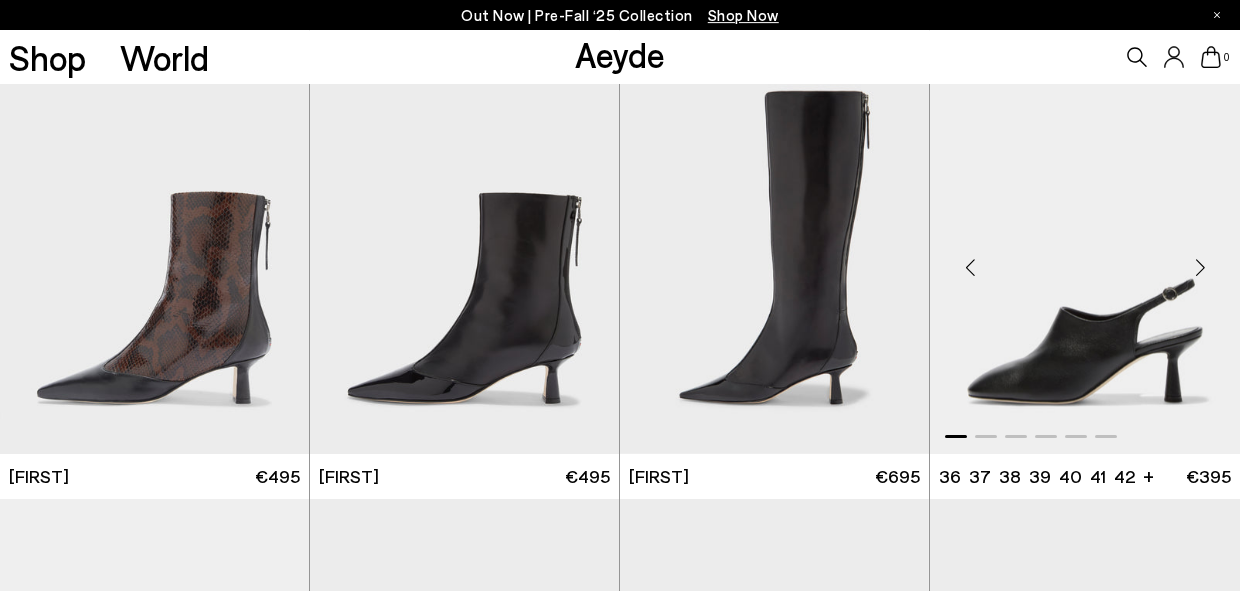 click at bounding box center (1200, 268) 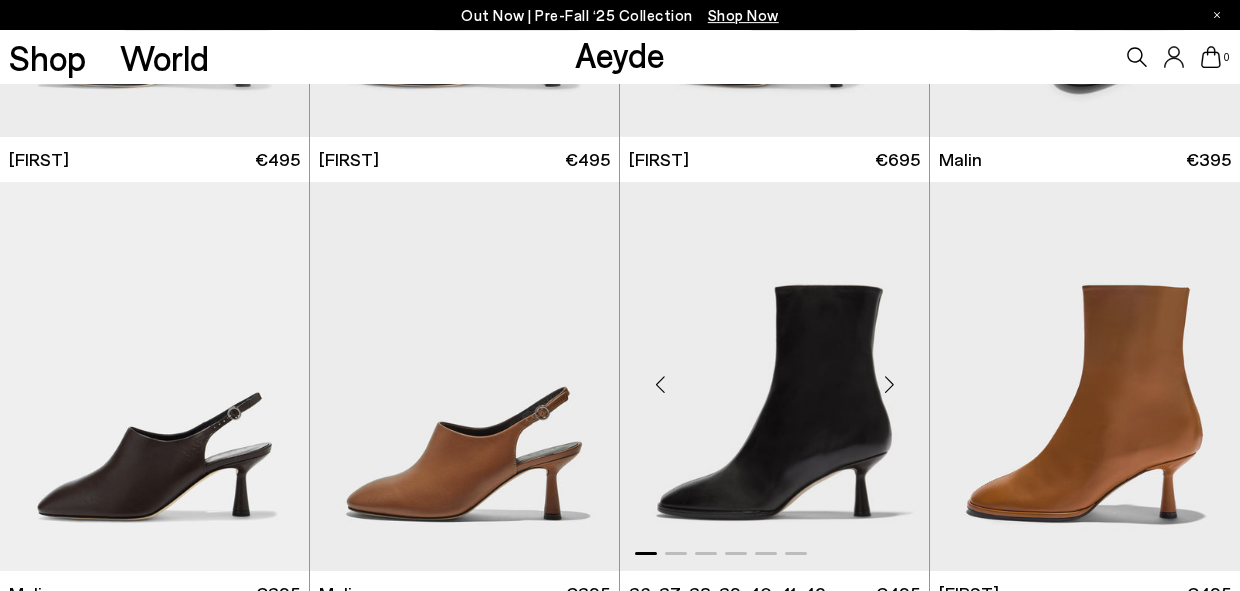 scroll, scrollTop: 2923, scrollLeft: 0, axis: vertical 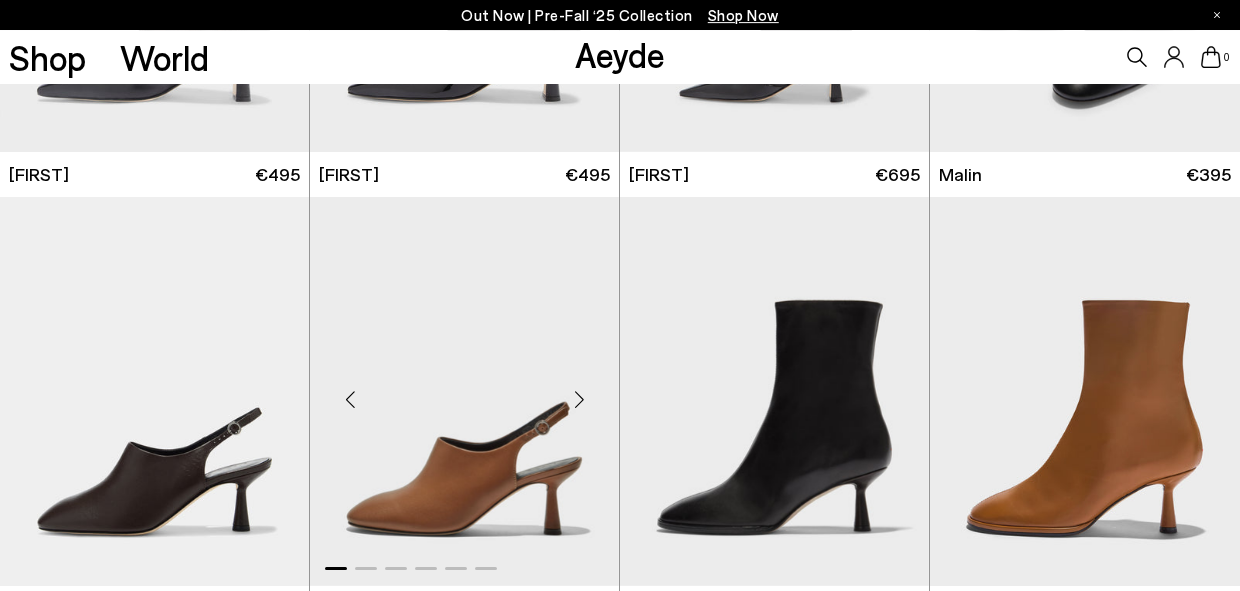 click at bounding box center [579, 400] 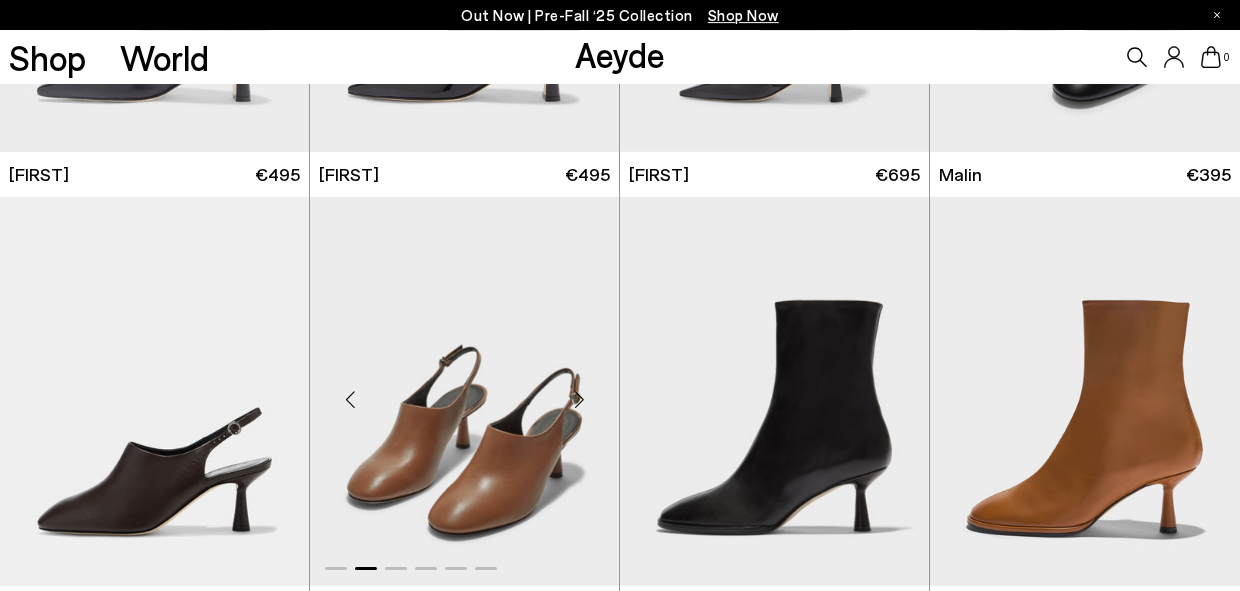 click at bounding box center (579, 400) 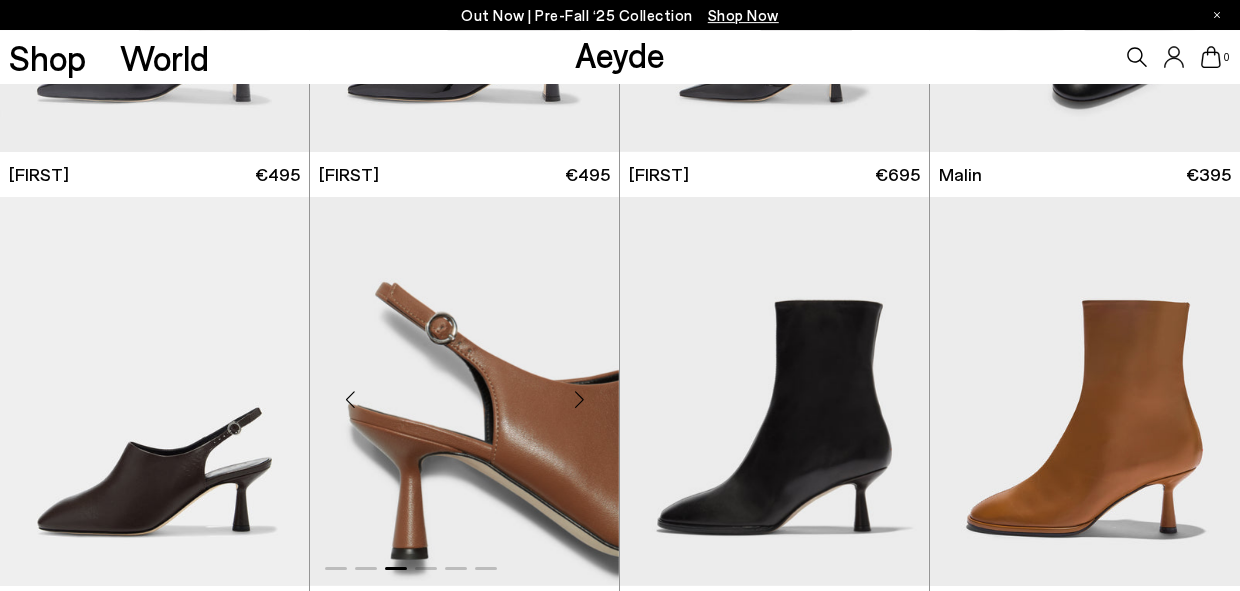 click at bounding box center [579, 400] 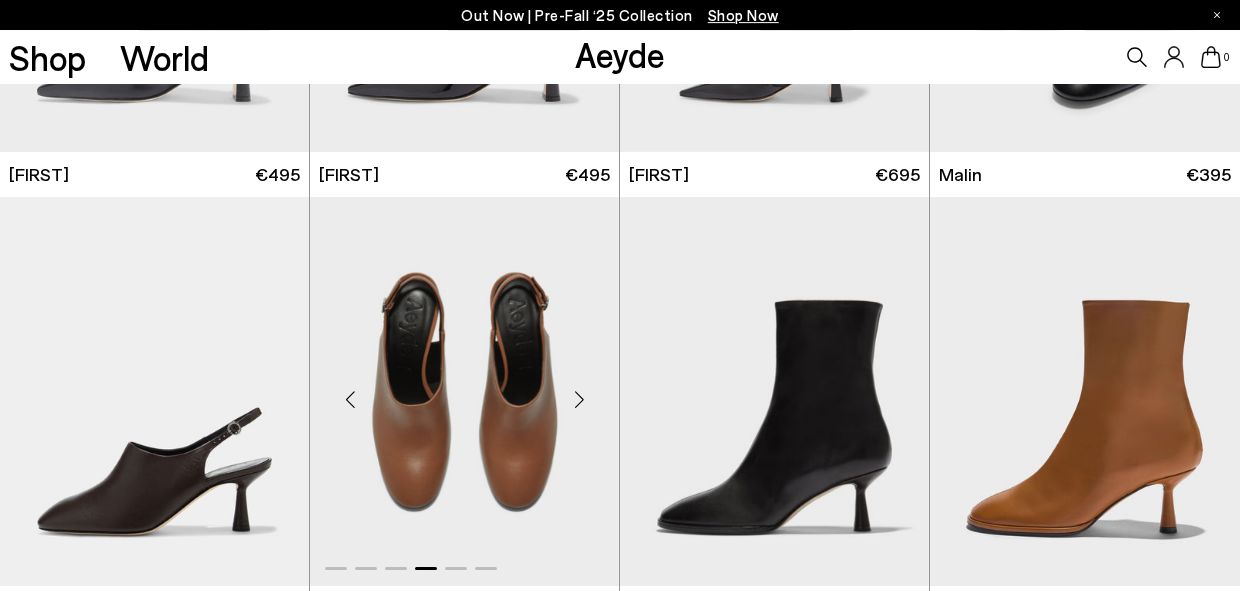 click at bounding box center [579, 400] 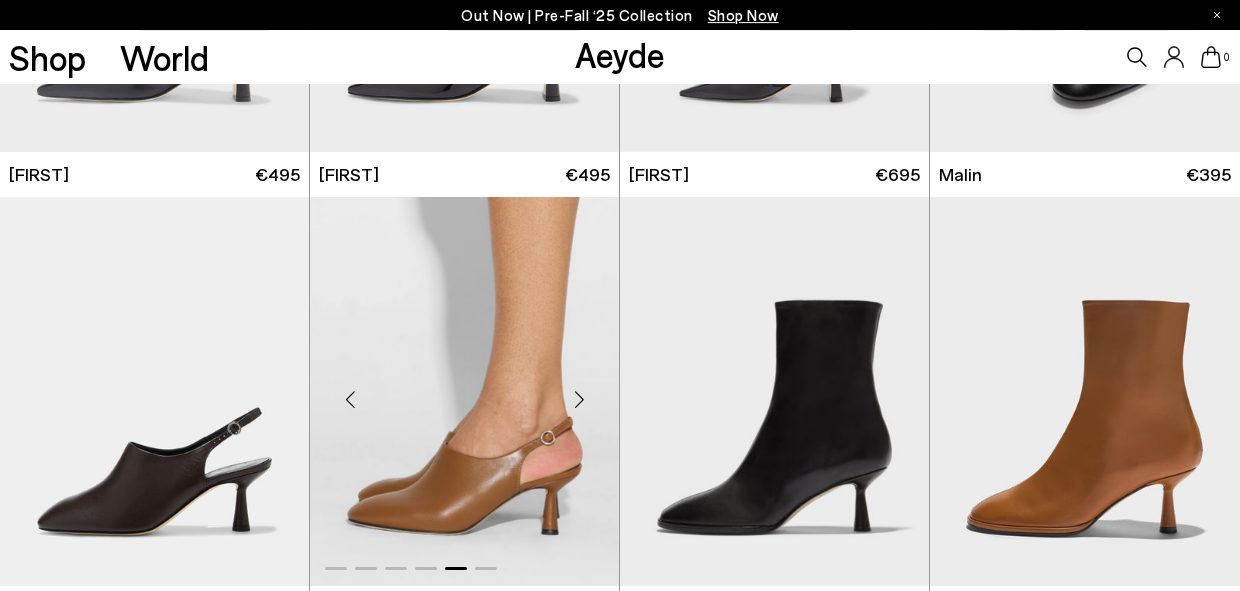 click at bounding box center (579, 400) 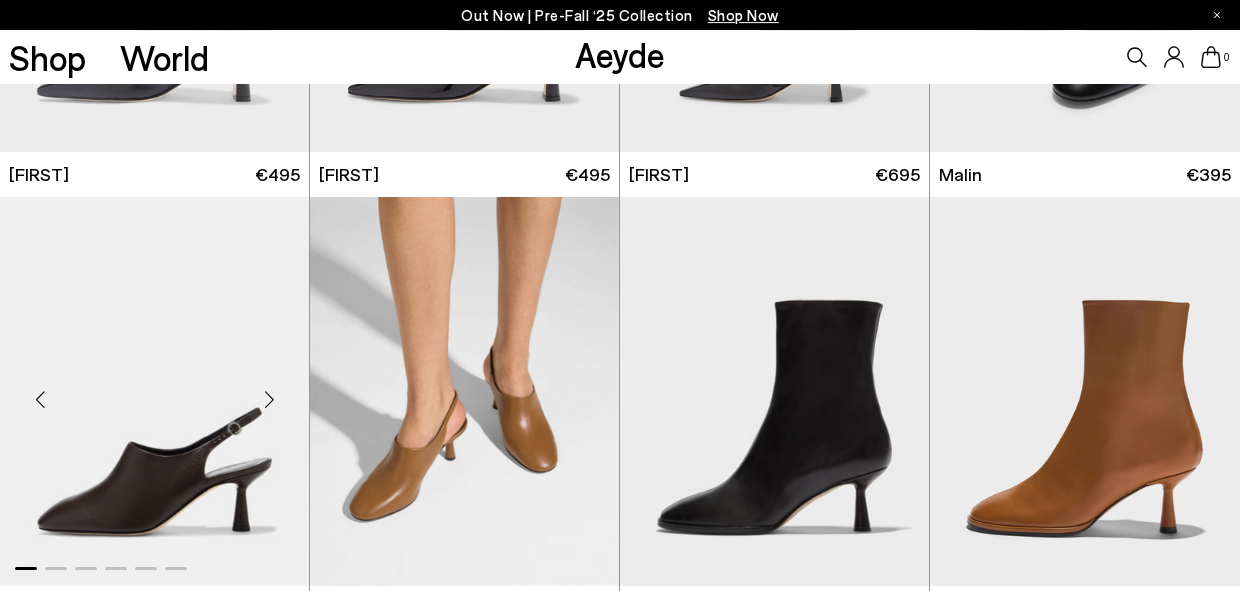 click at bounding box center (269, 400) 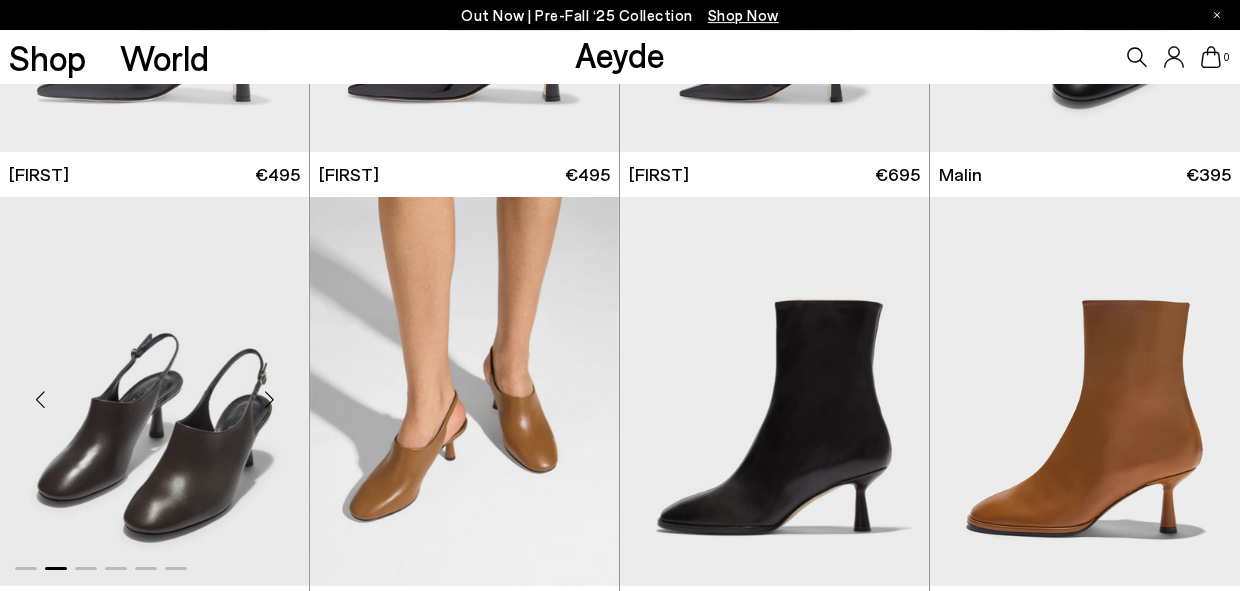 click at bounding box center (269, 400) 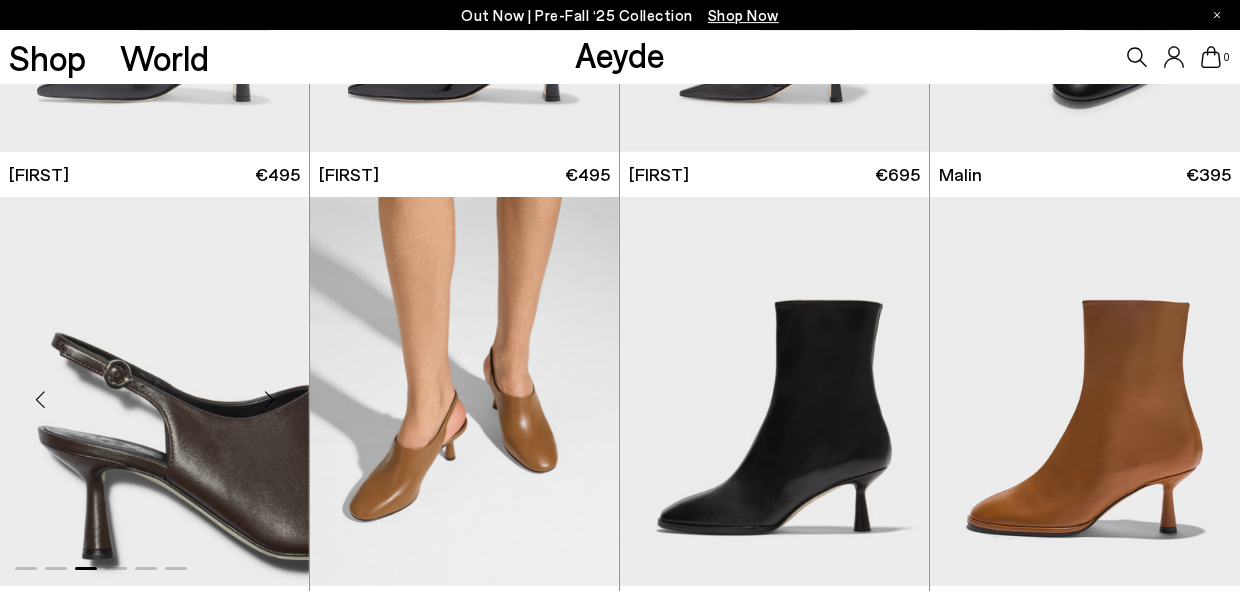 click at bounding box center (269, 400) 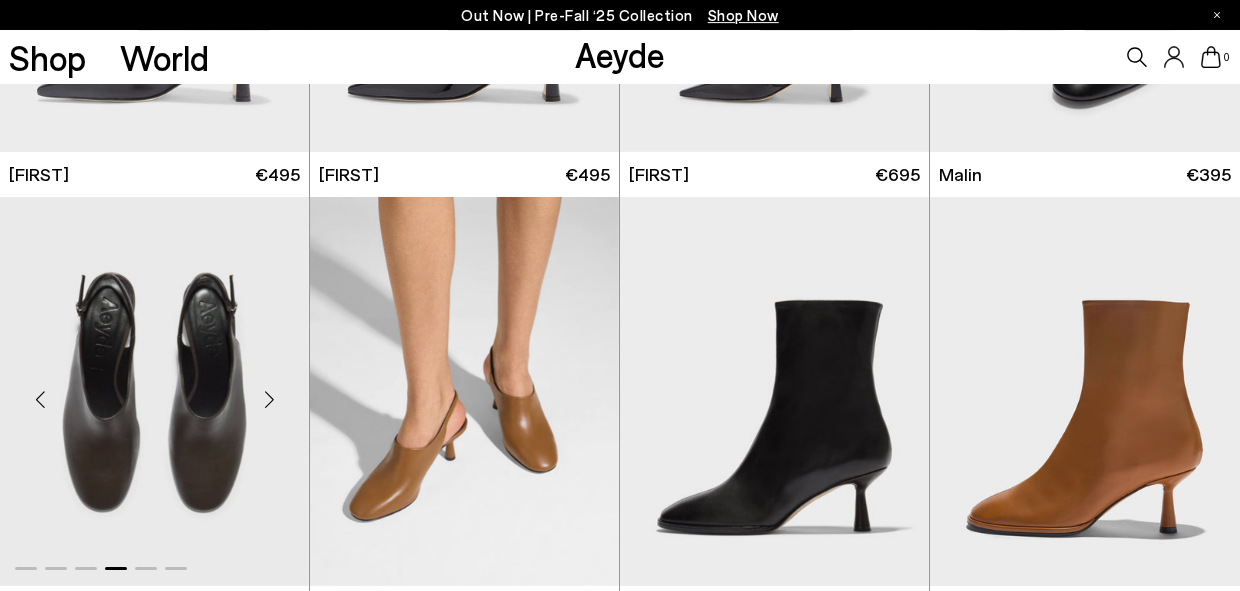click at bounding box center [269, 400] 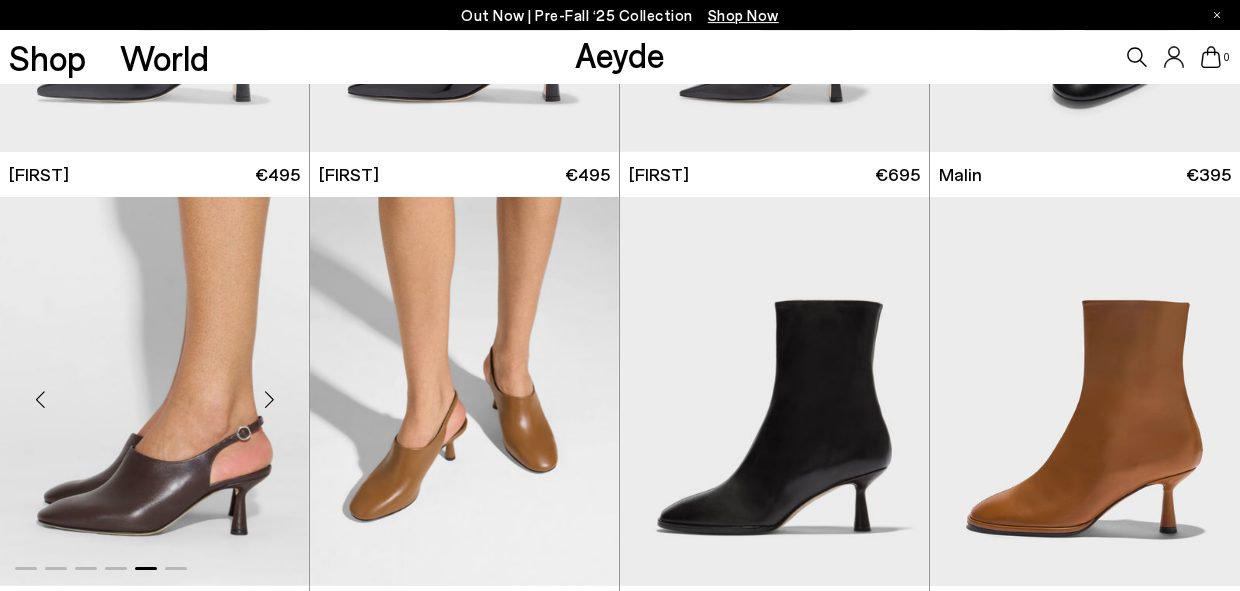 click at bounding box center (269, 400) 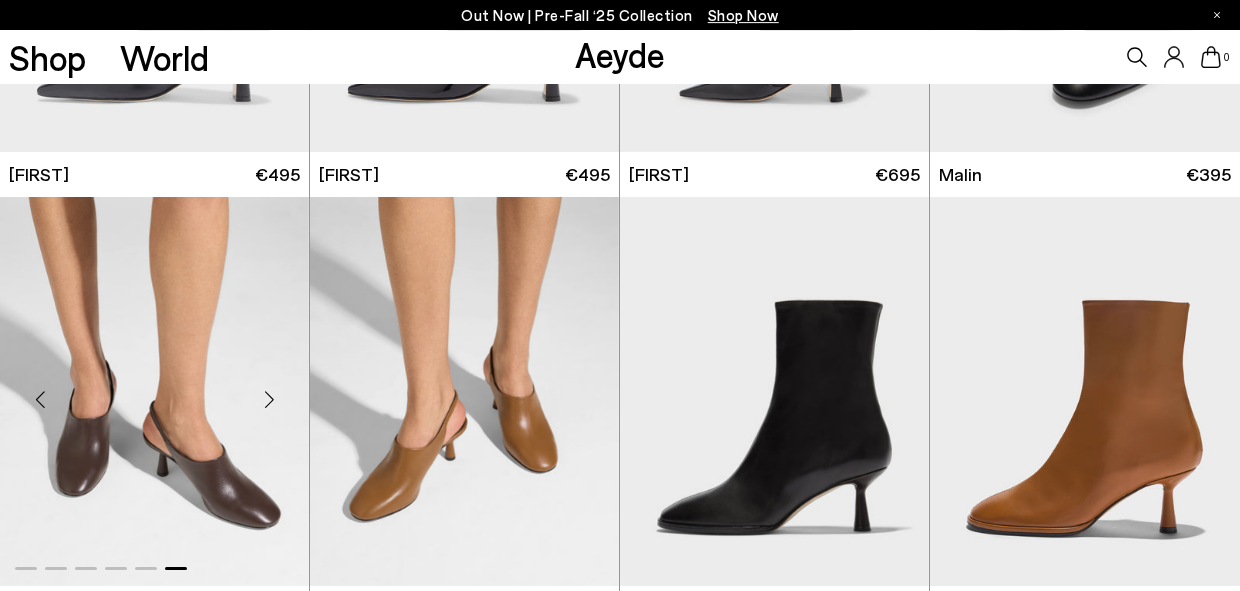 click at bounding box center [269, 400] 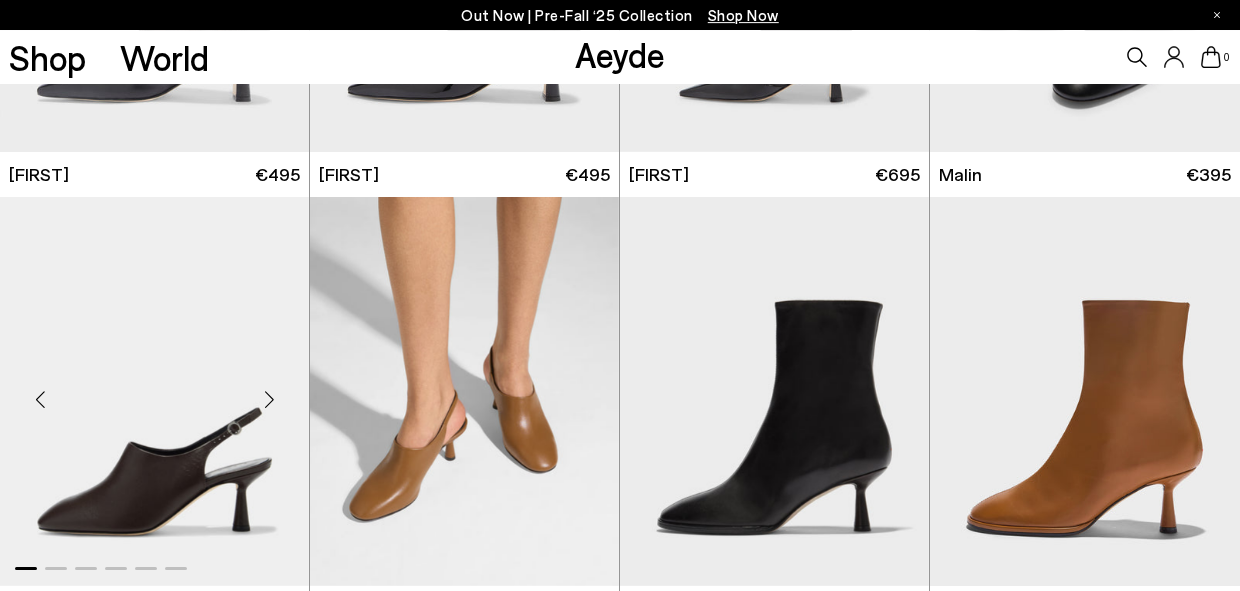 click at bounding box center (269, 400) 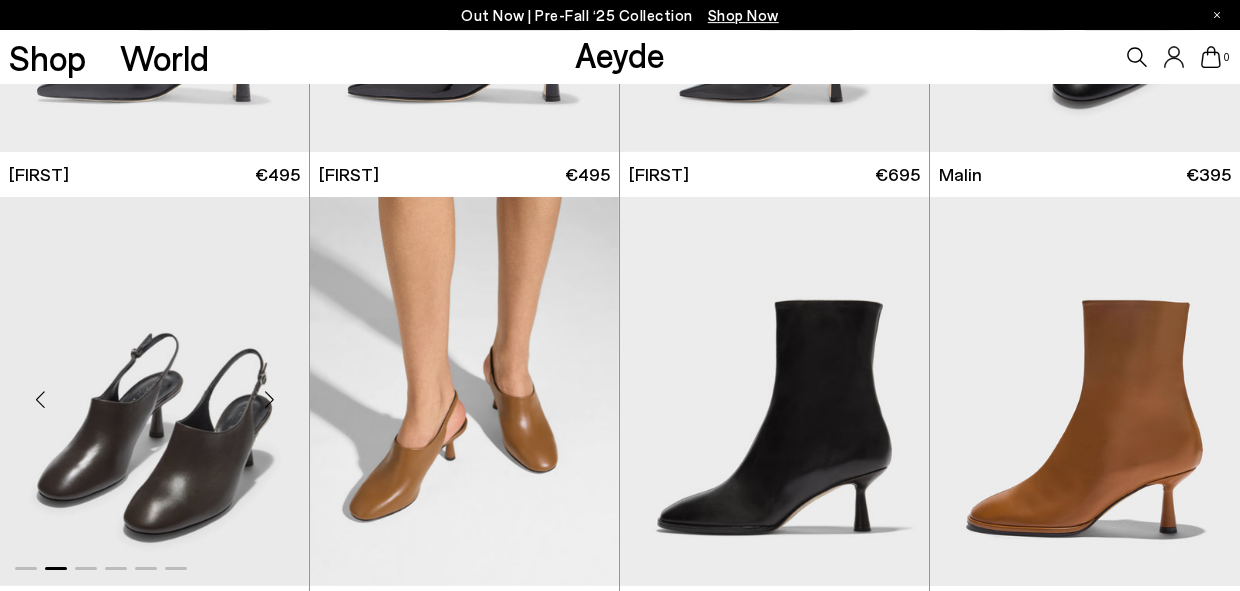click at bounding box center [269, 400] 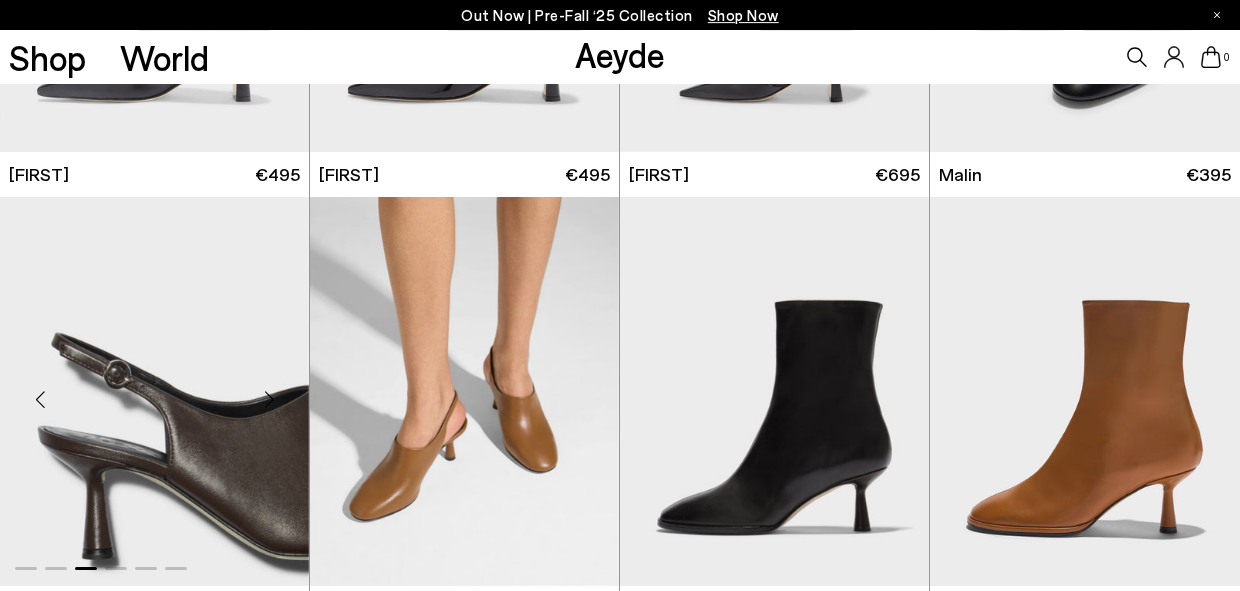 click at bounding box center (269, 400) 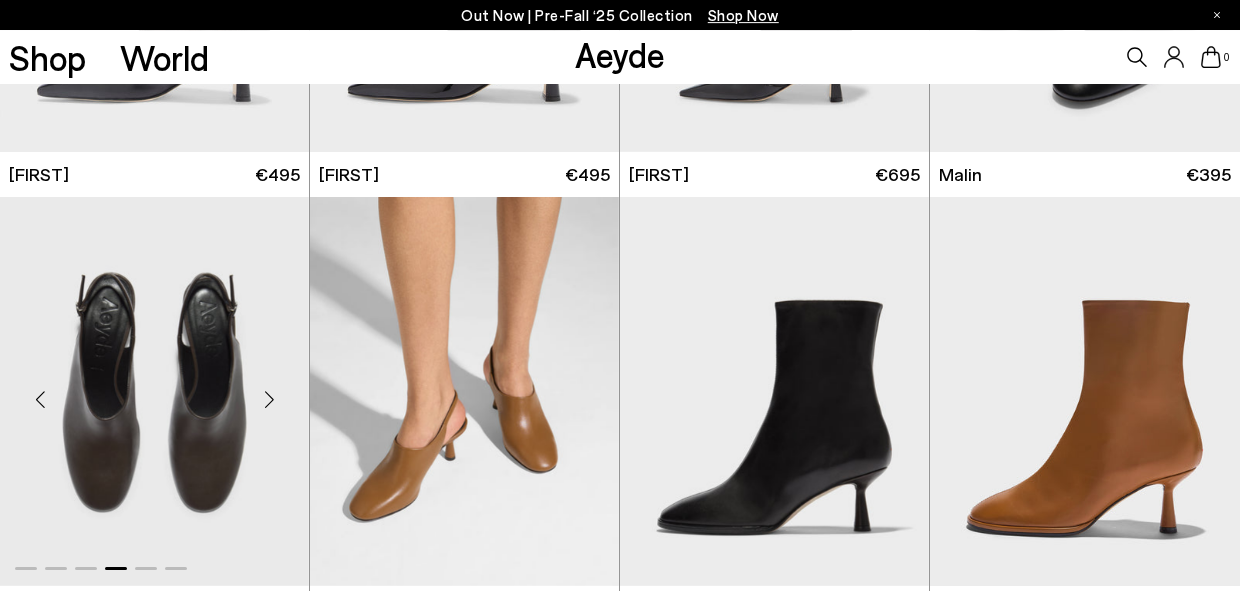 click at bounding box center (269, 400) 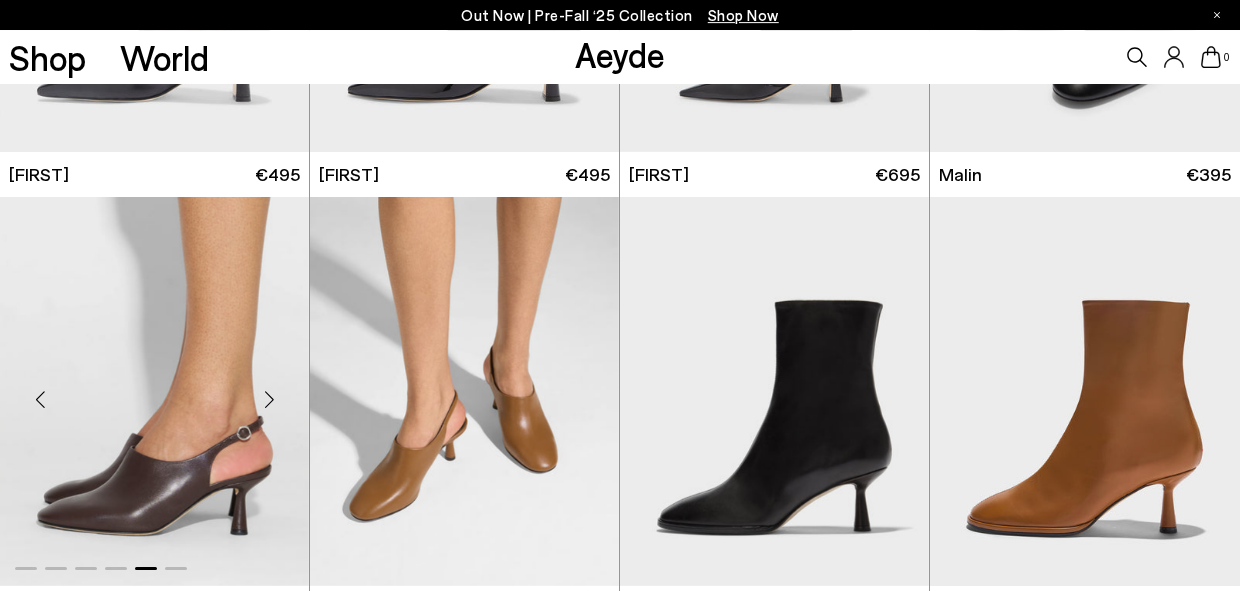 click at bounding box center [269, 400] 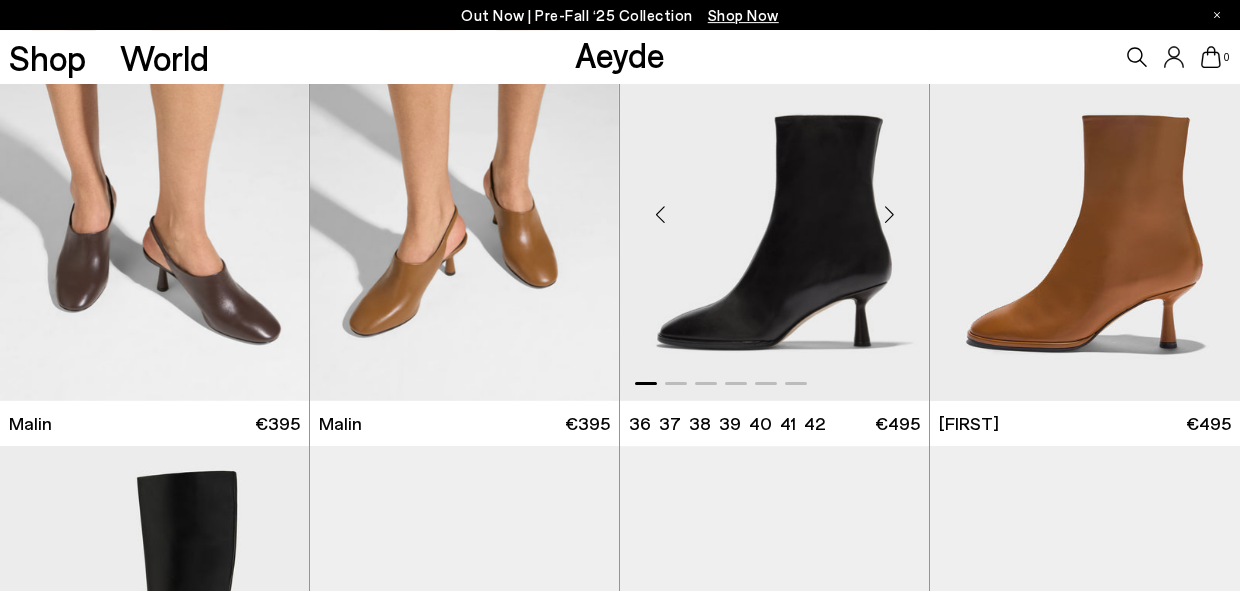 scroll, scrollTop: 3070, scrollLeft: 0, axis: vertical 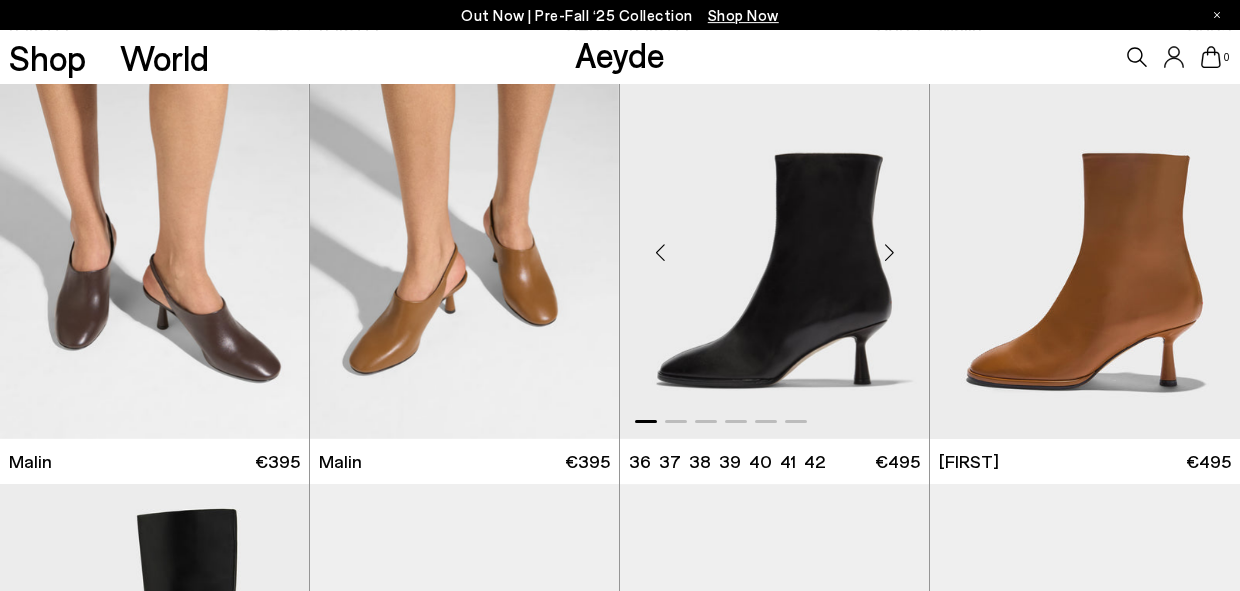 click at bounding box center [889, 253] 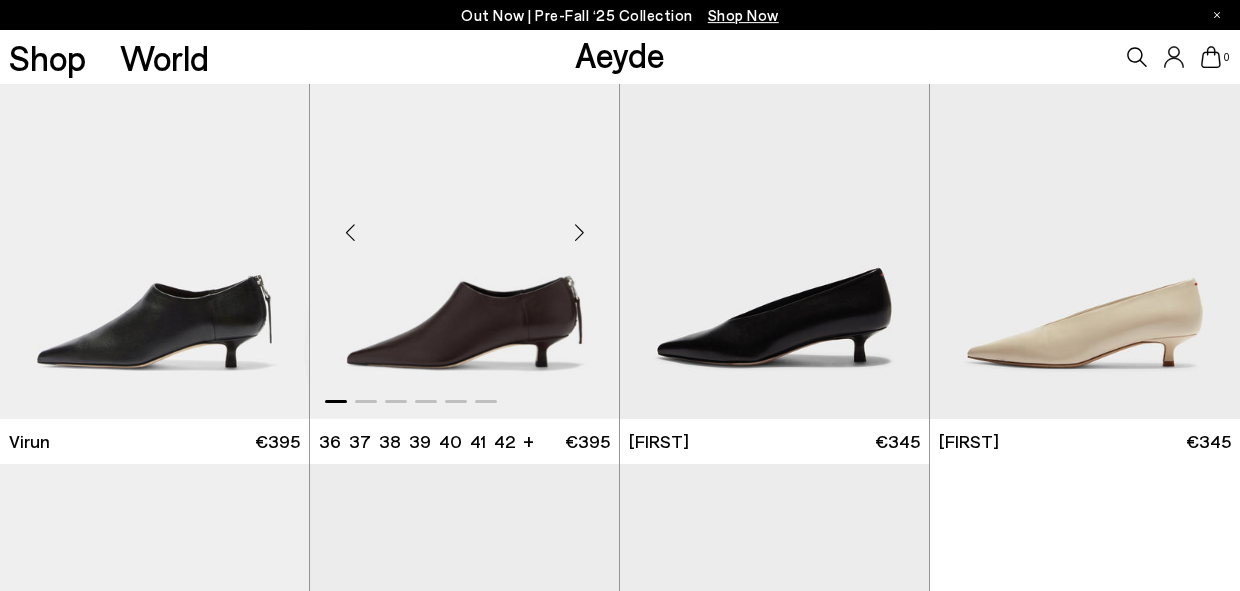scroll, scrollTop: 4832, scrollLeft: 0, axis: vertical 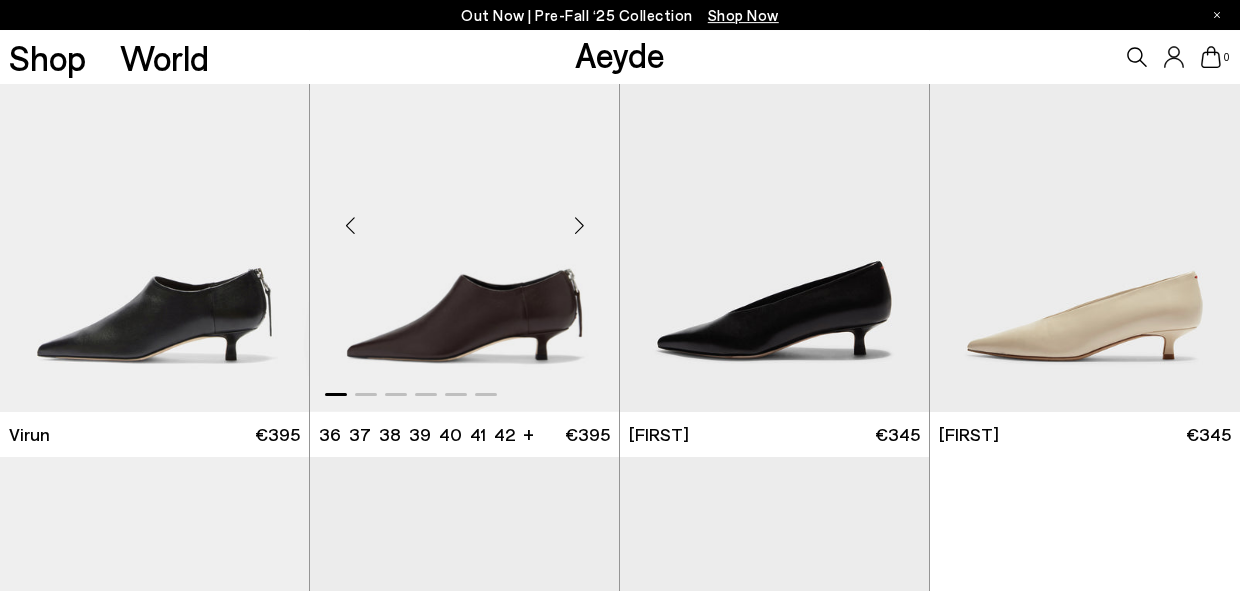 click at bounding box center (579, 225) 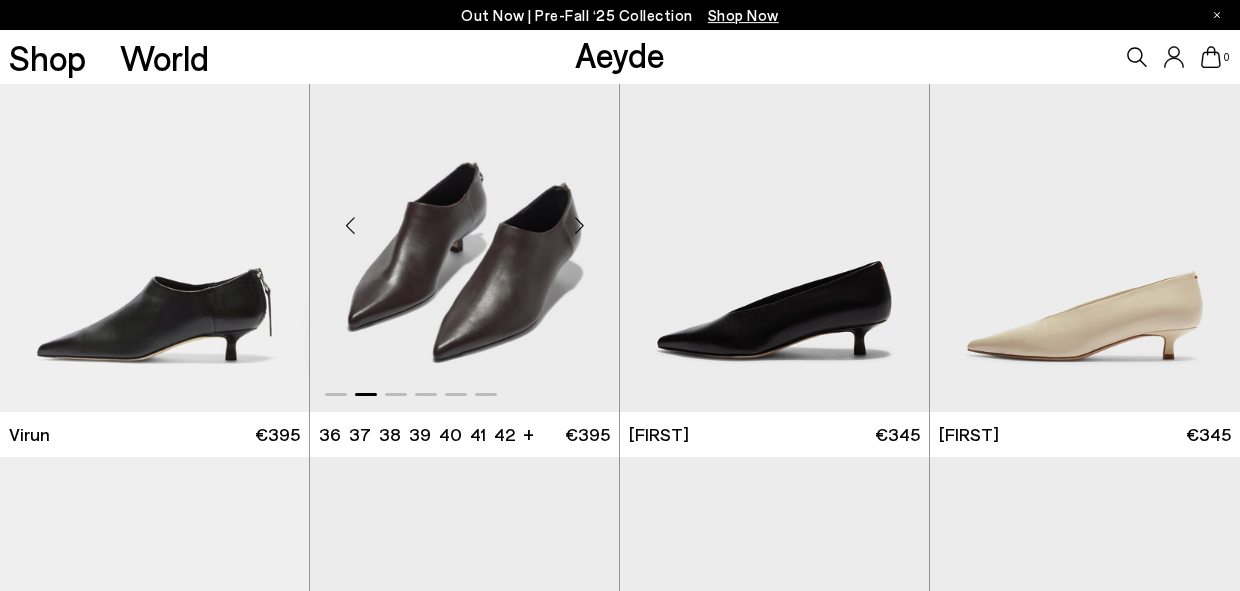 click at bounding box center [579, 225] 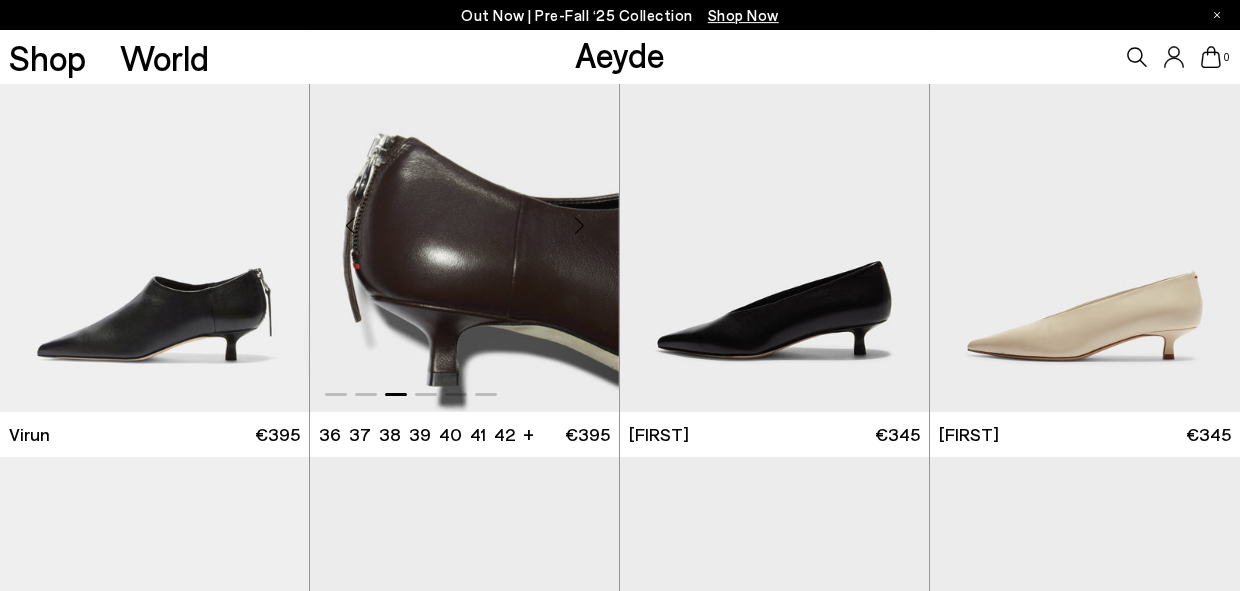 click at bounding box center (579, 225) 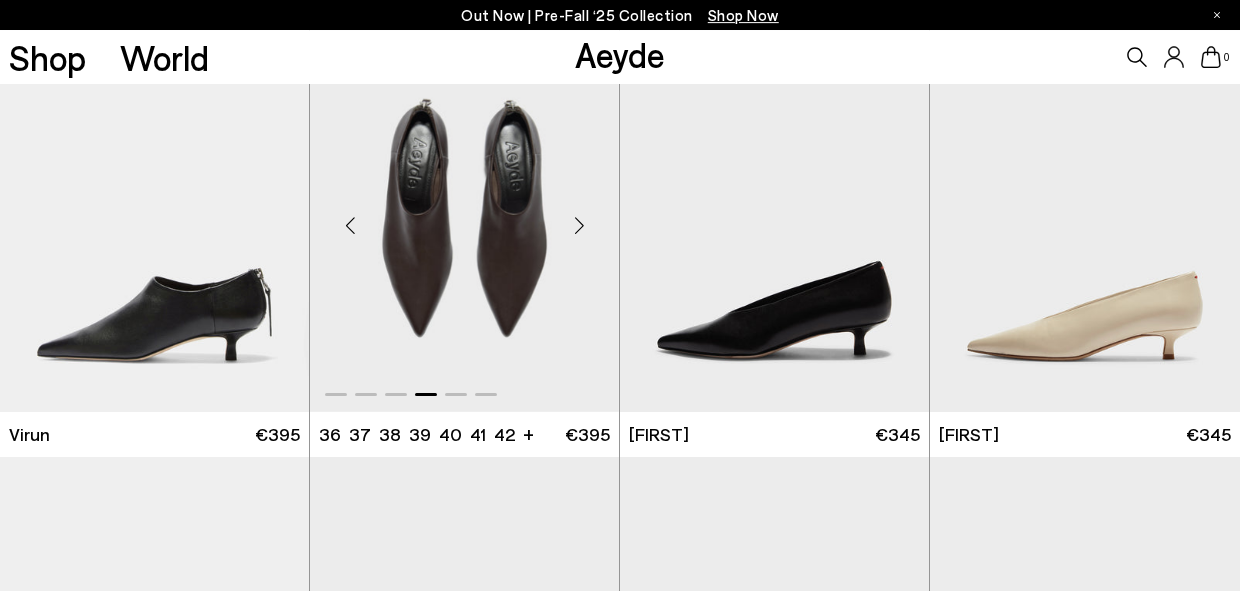 click at bounding box center [579, 225] 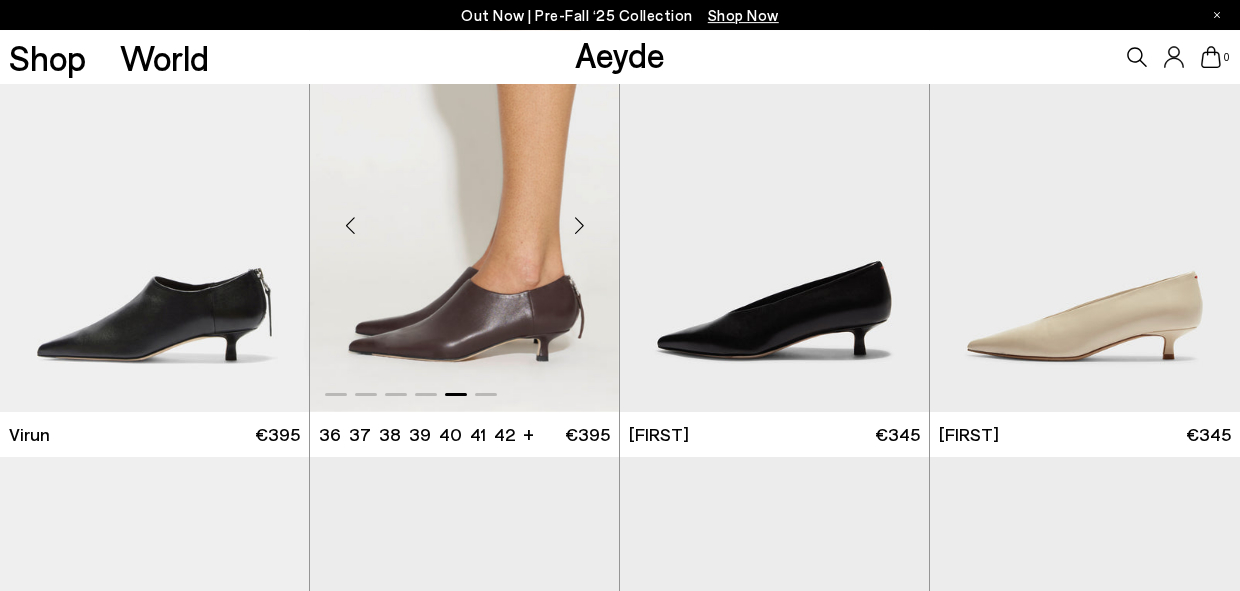 click at bounding box center [579, 225] 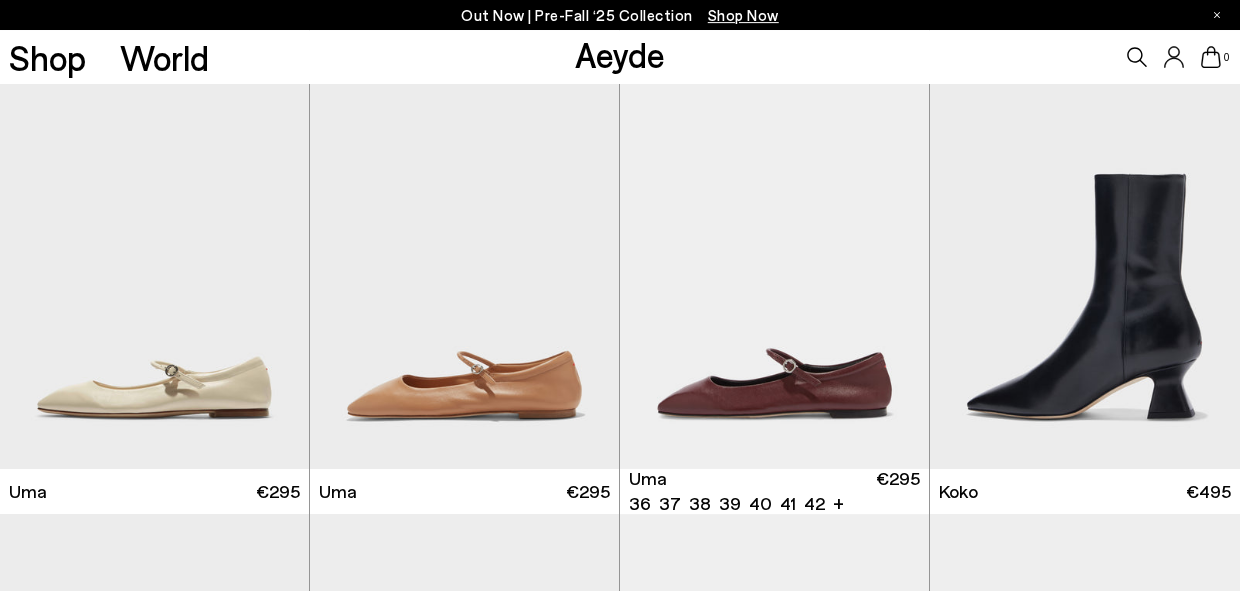 scroll, scrollTop: 6575, scrollLeft: 0, axis: vertical 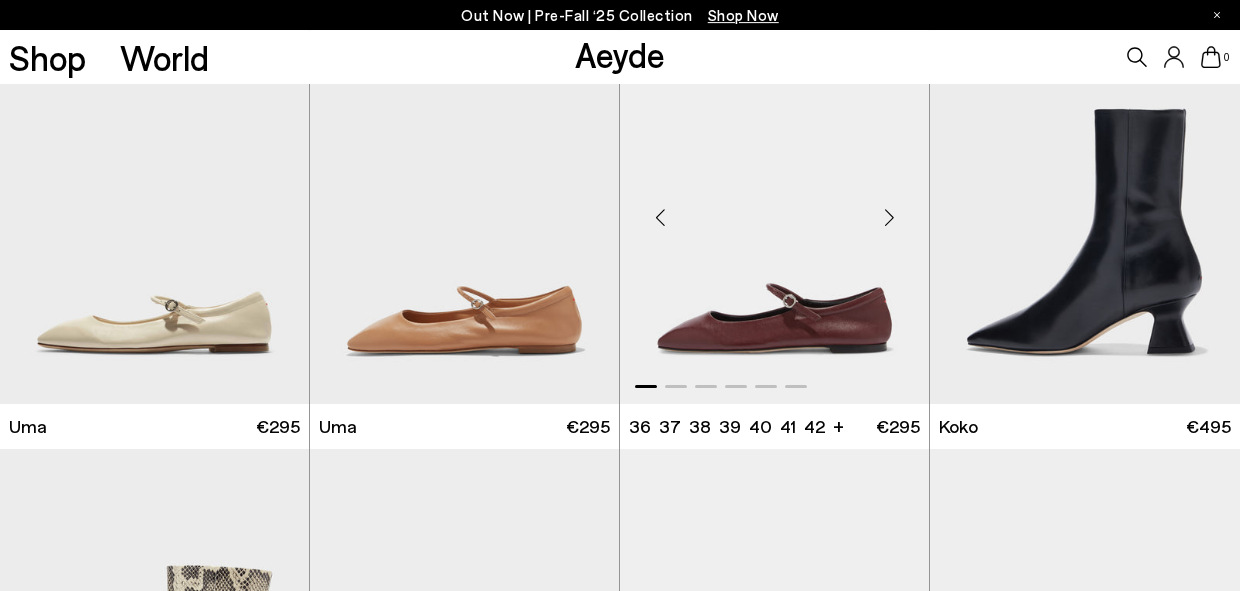 click at bounding box center [889, 217] 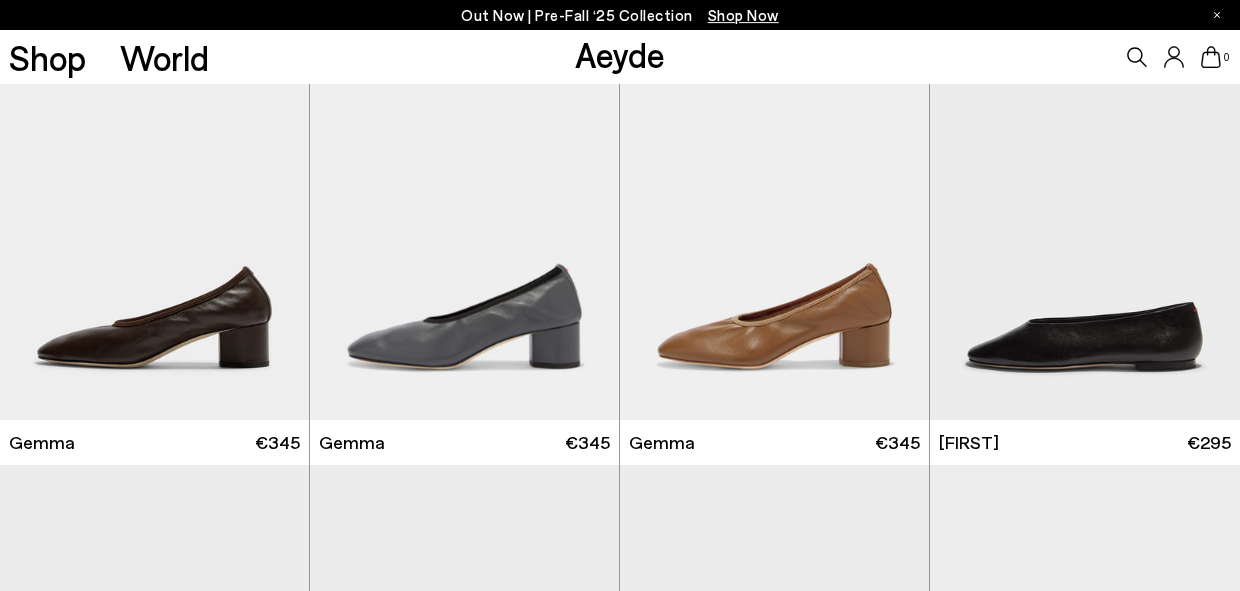 scroll, scrollTop: 7387, scrollLeft: 0, axis: vertical 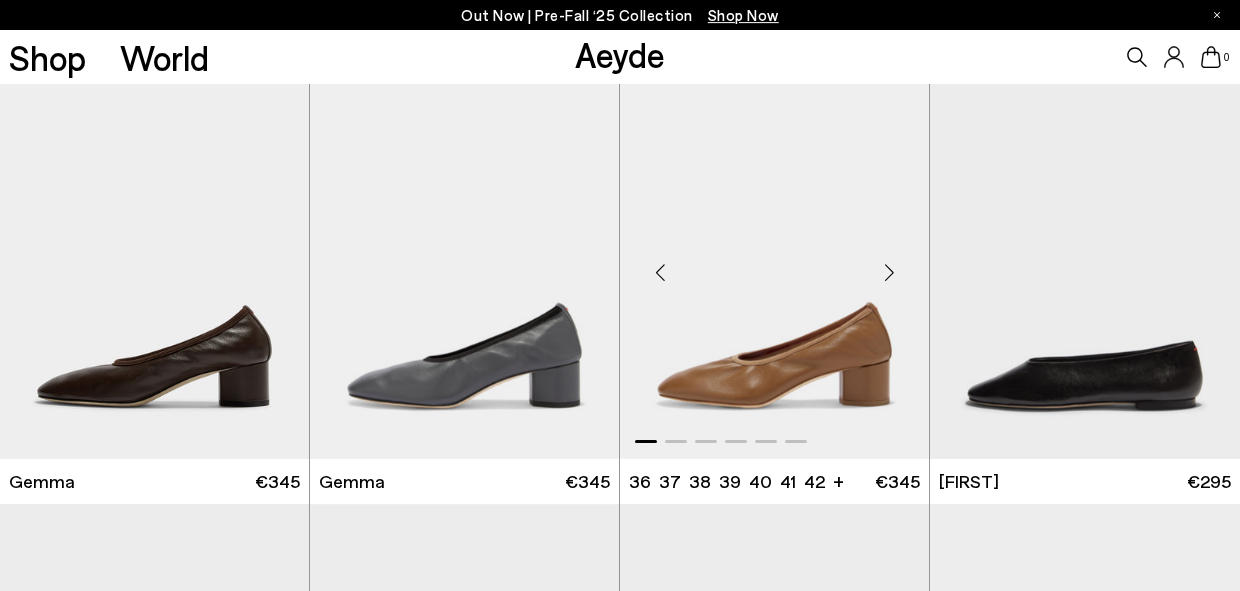 click at bounding box center [889, 273] 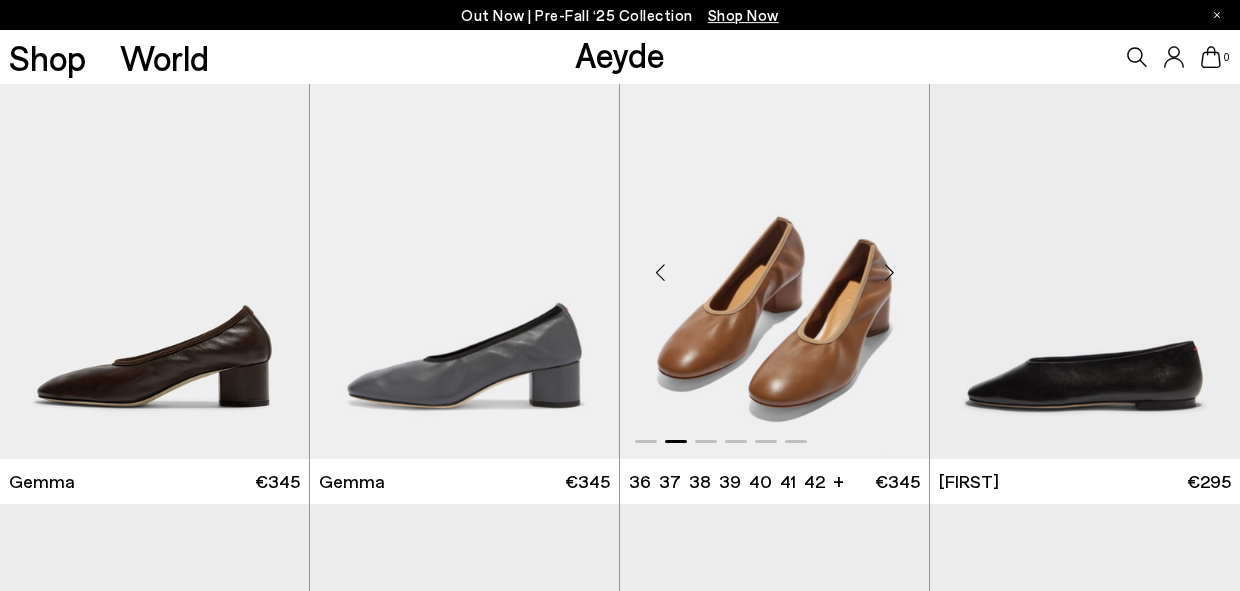 click at bounding box center [889, 273] 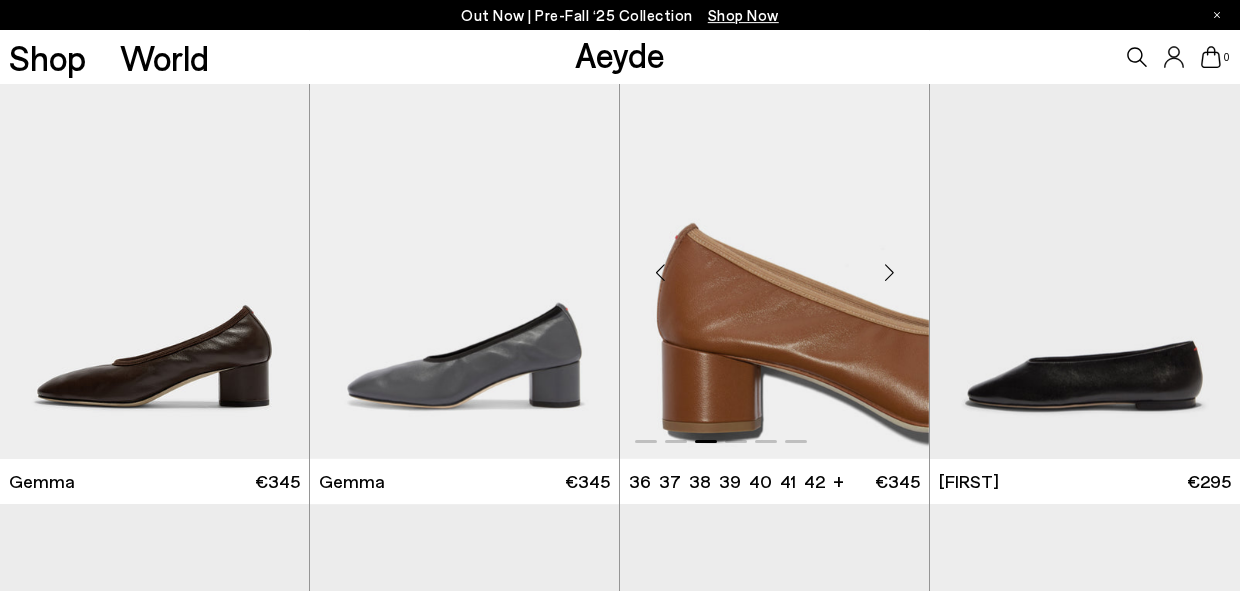 click at bounding box center (889, 273) 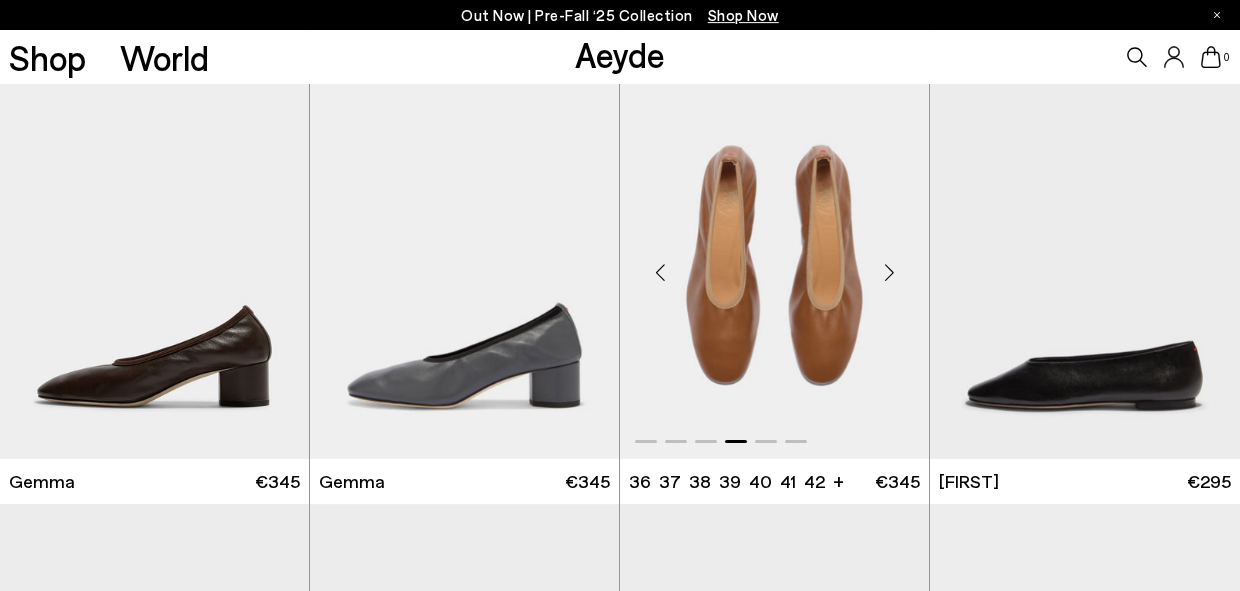 click at bounding box center [889, 273] 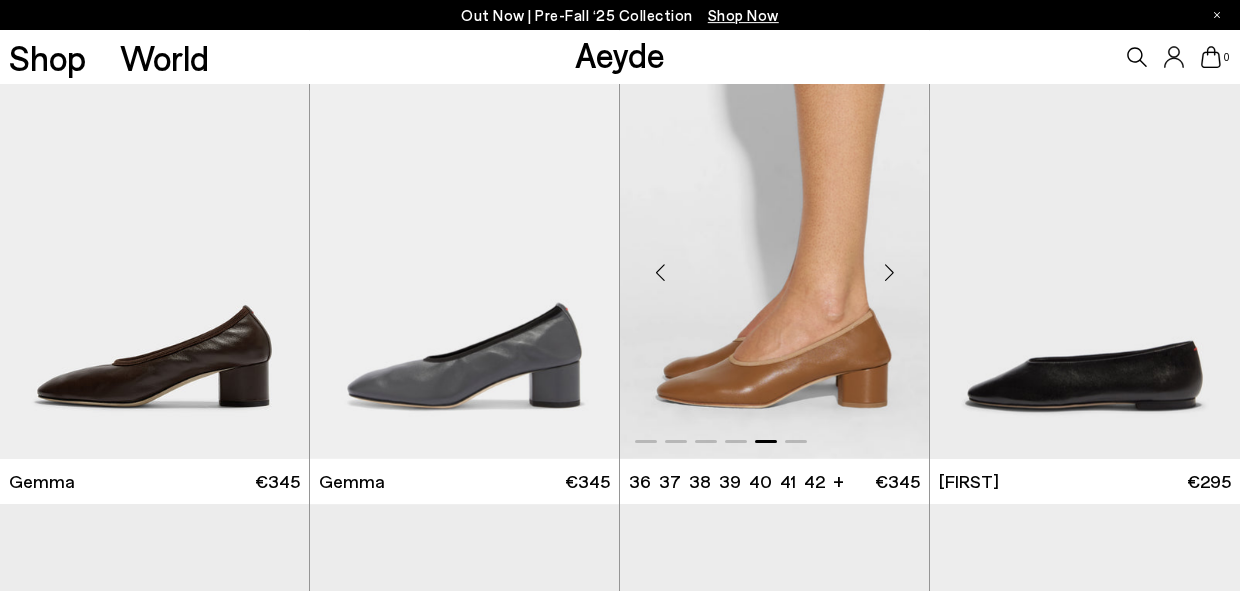 click at bounding box center [889, 273] 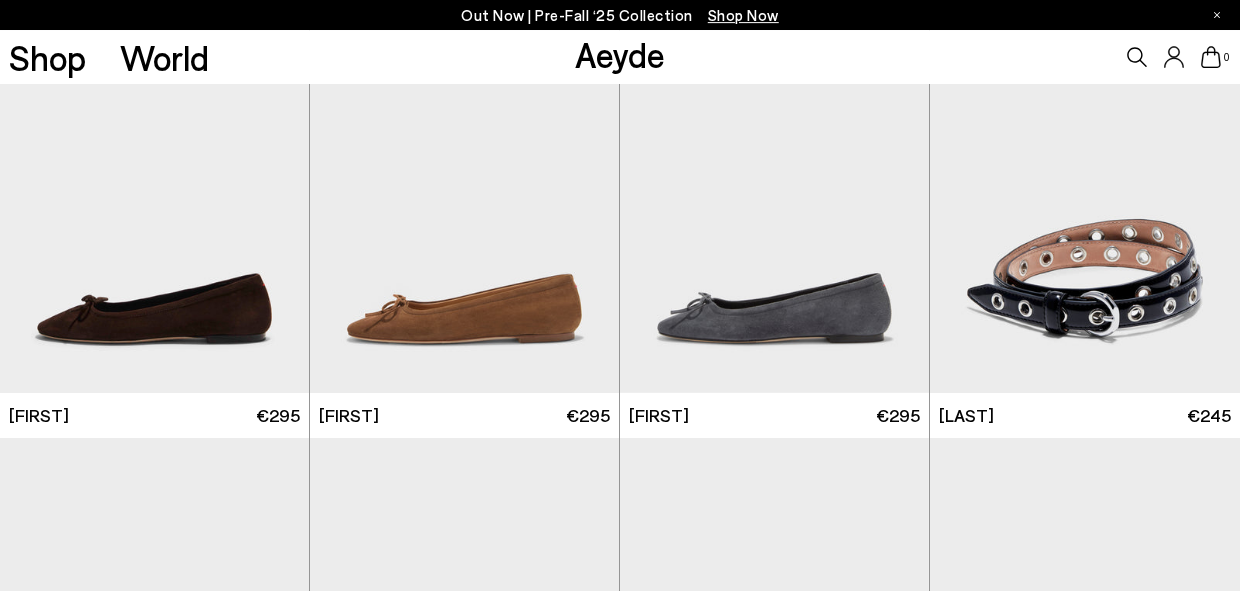 scroll, scrollTop: 8744, scrollLeft: 0, axis: vertical 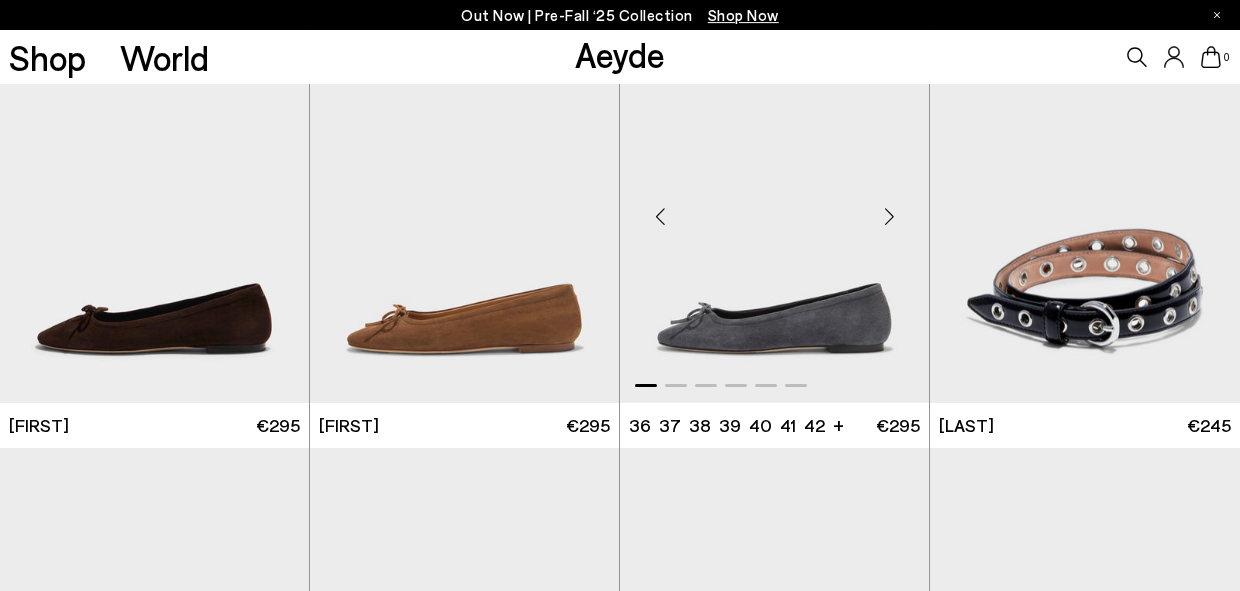click at bounding box center [889, 217] 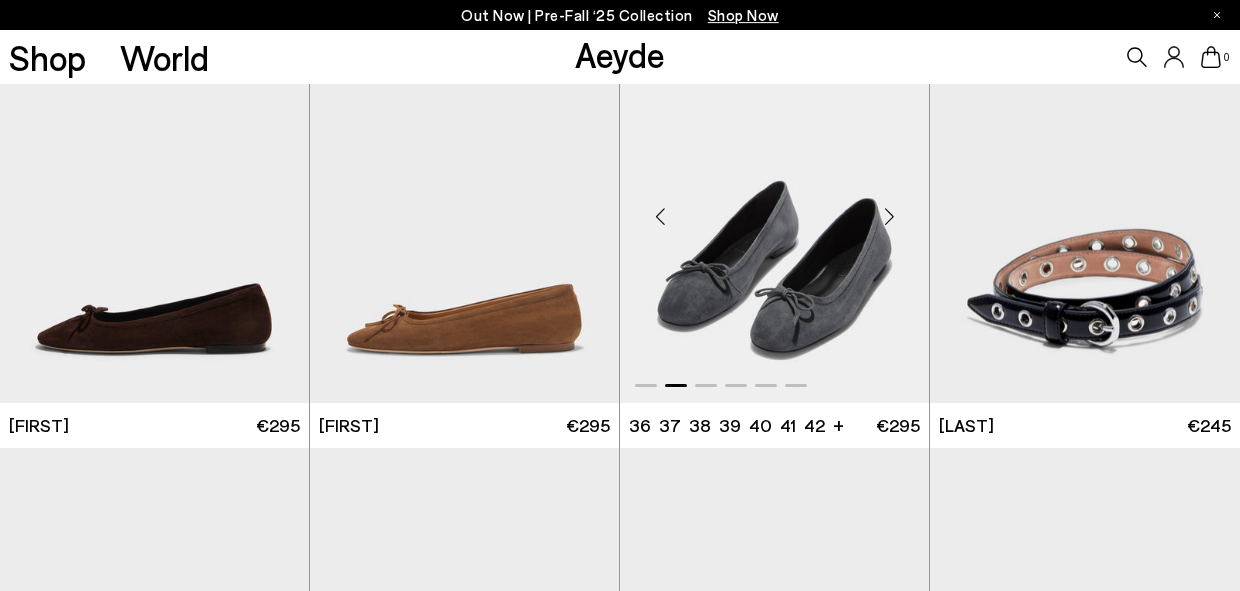 click at bounding box center [889, 217] 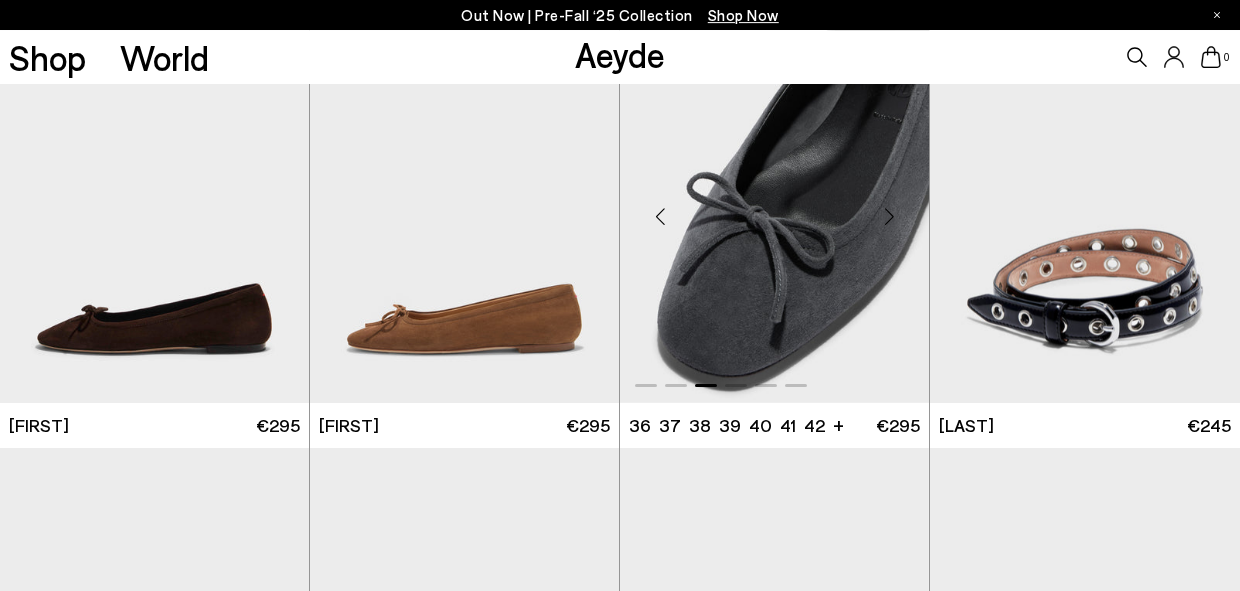 click at bounding box center (889, 217) 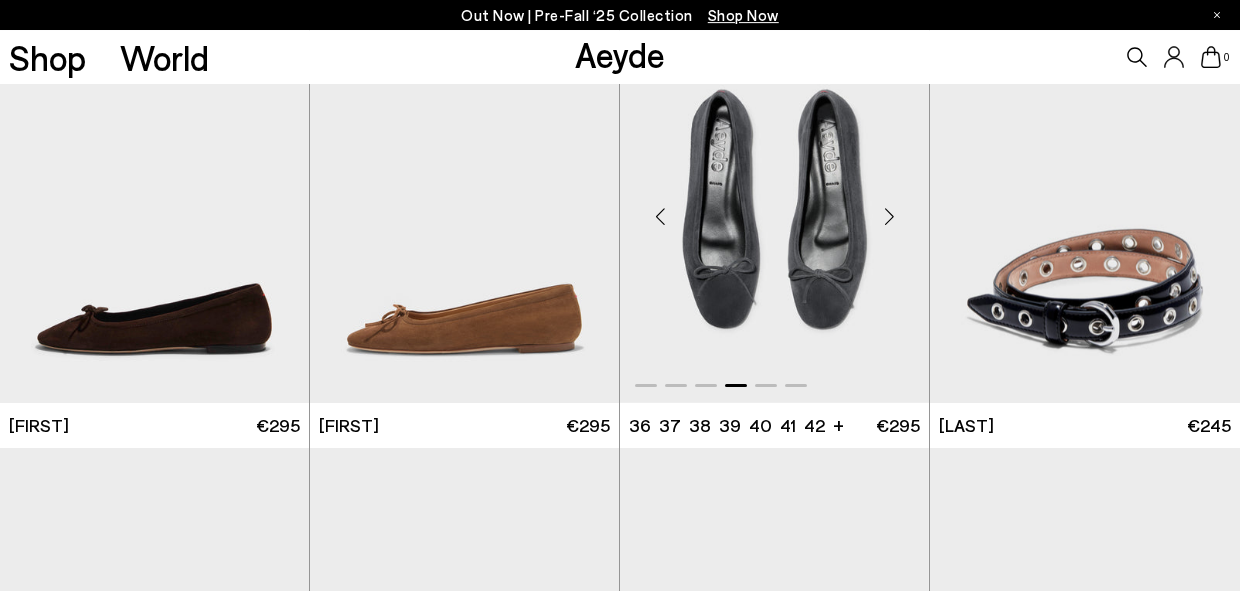 click at bounding box center [889, 217] 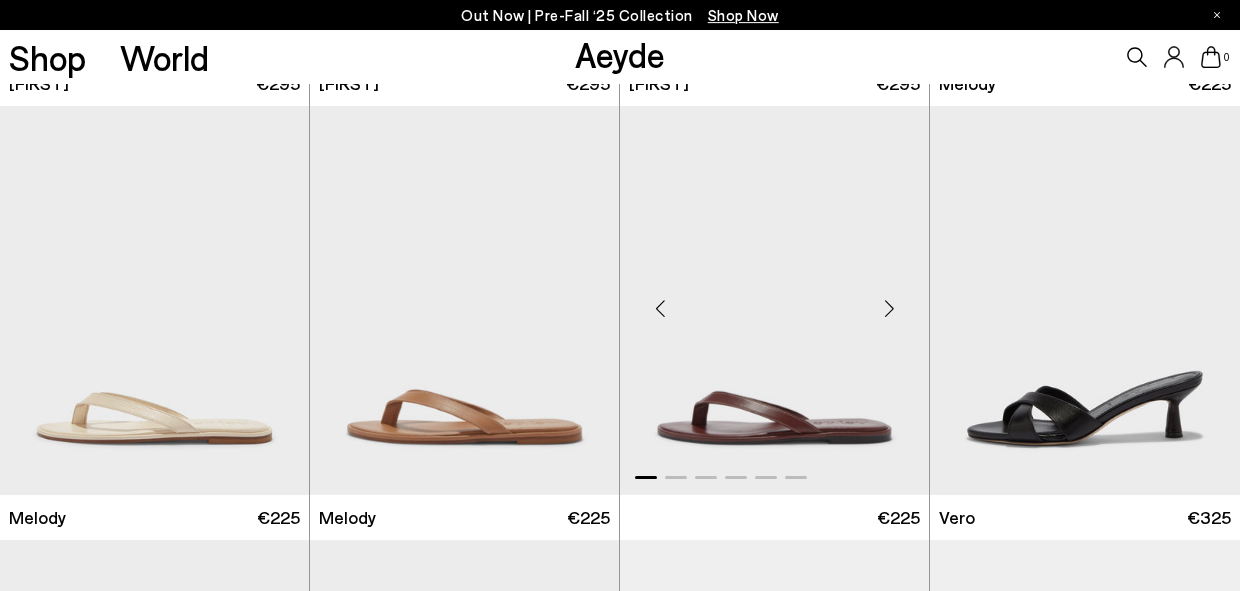 scroll, scrollTop: 10383, scrollLeft: 0, axis: vertical 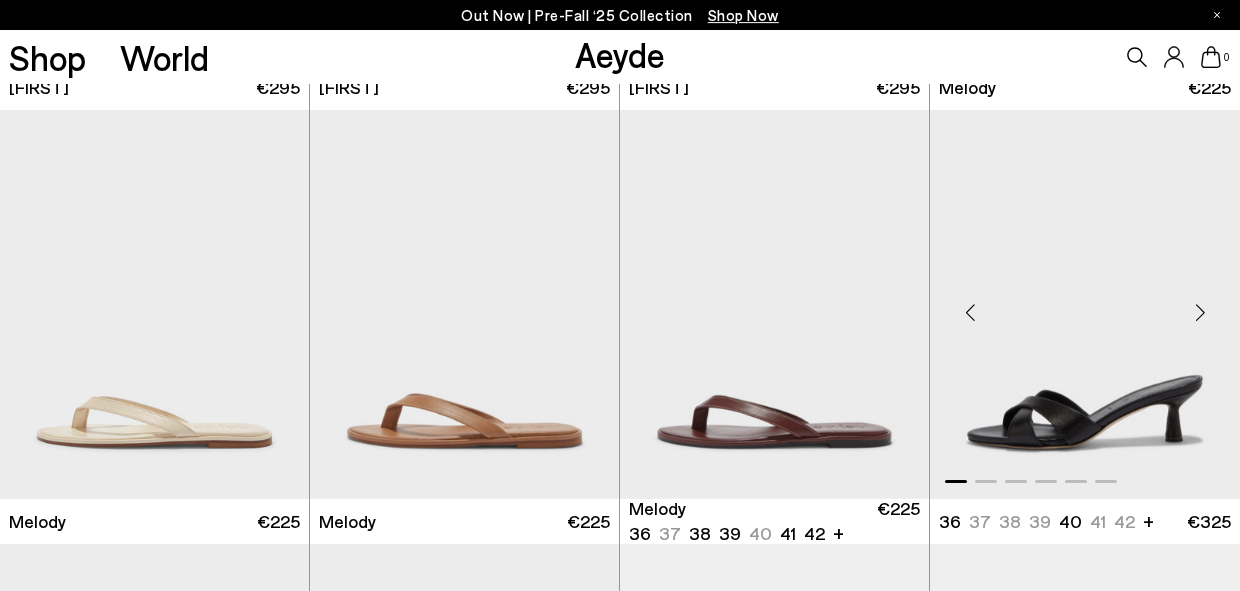 click at bounding box center [1200, 313] 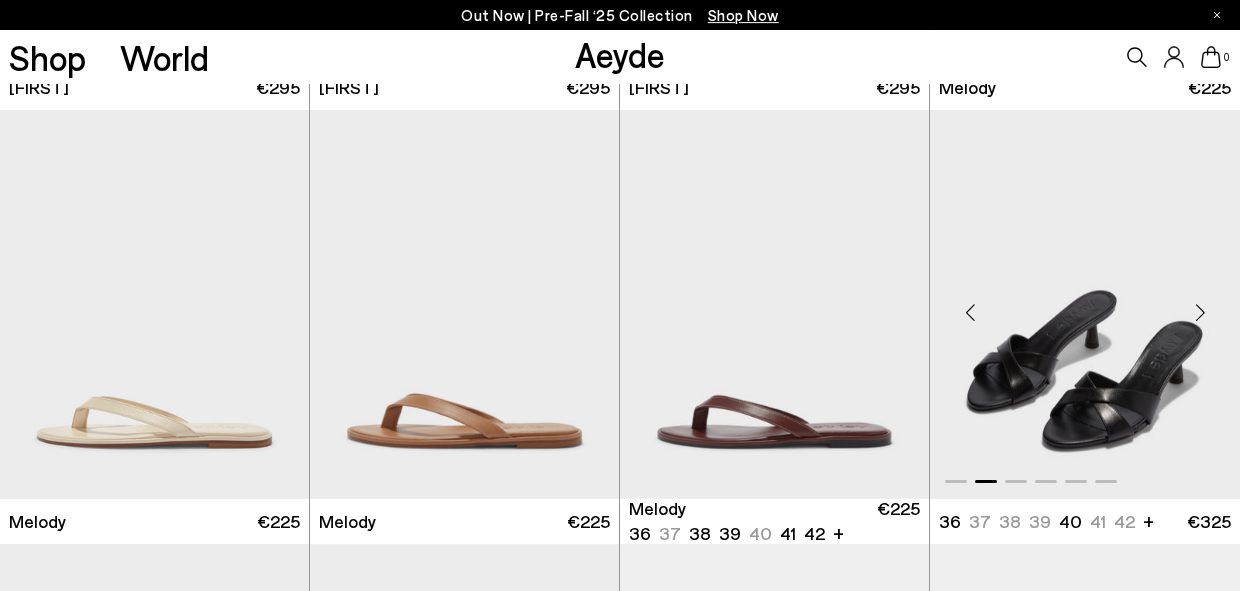 click at bounding box center [1200, 313] 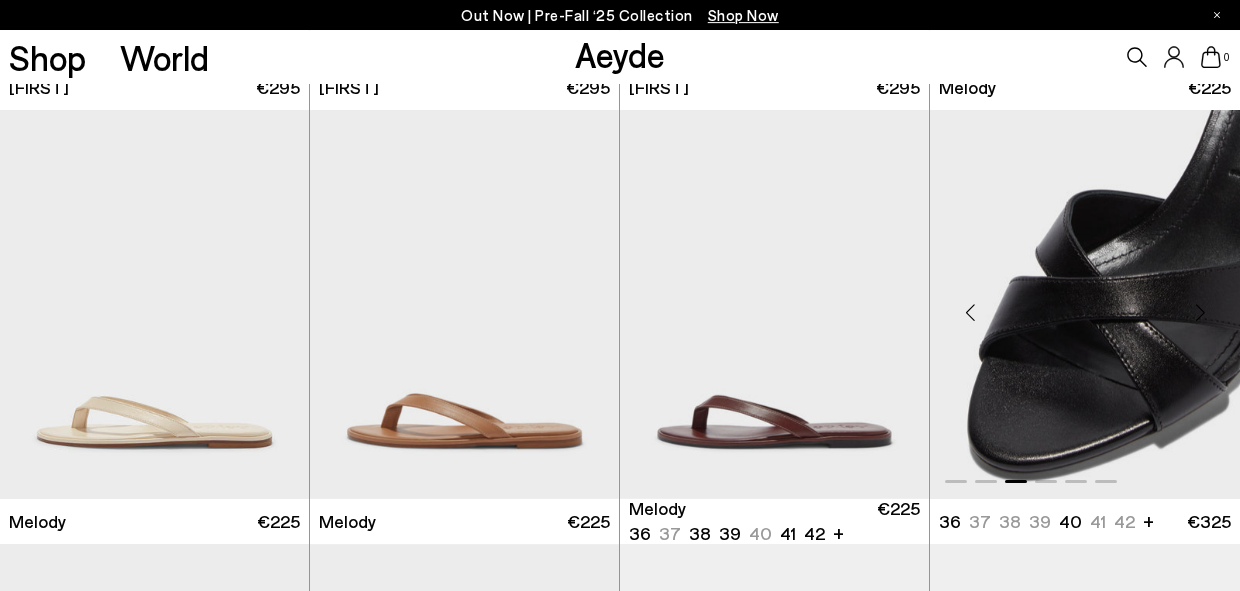 click at bounding box center [1200, 313] 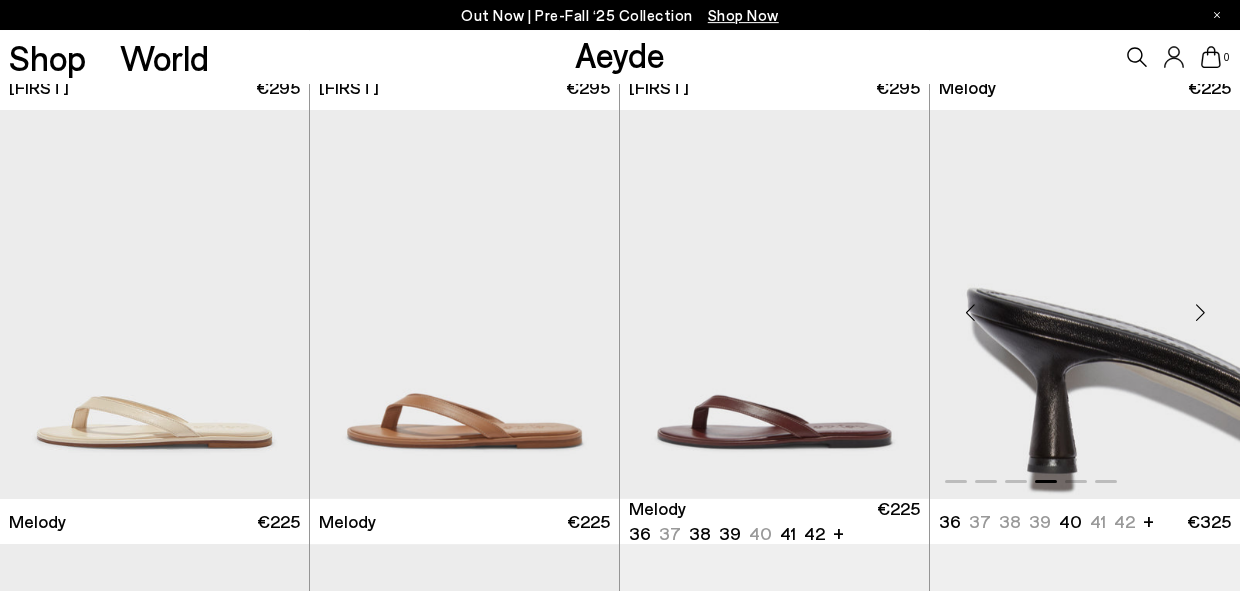 click at bounding box center [1200, 313] 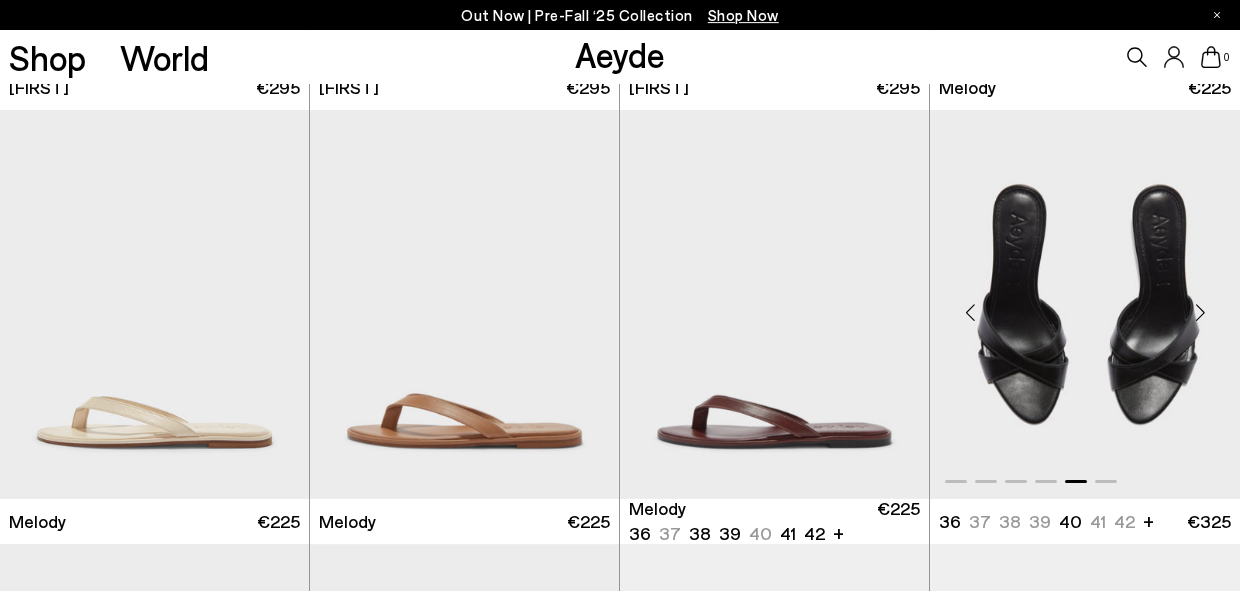 click at bounding box center (1200, 313) 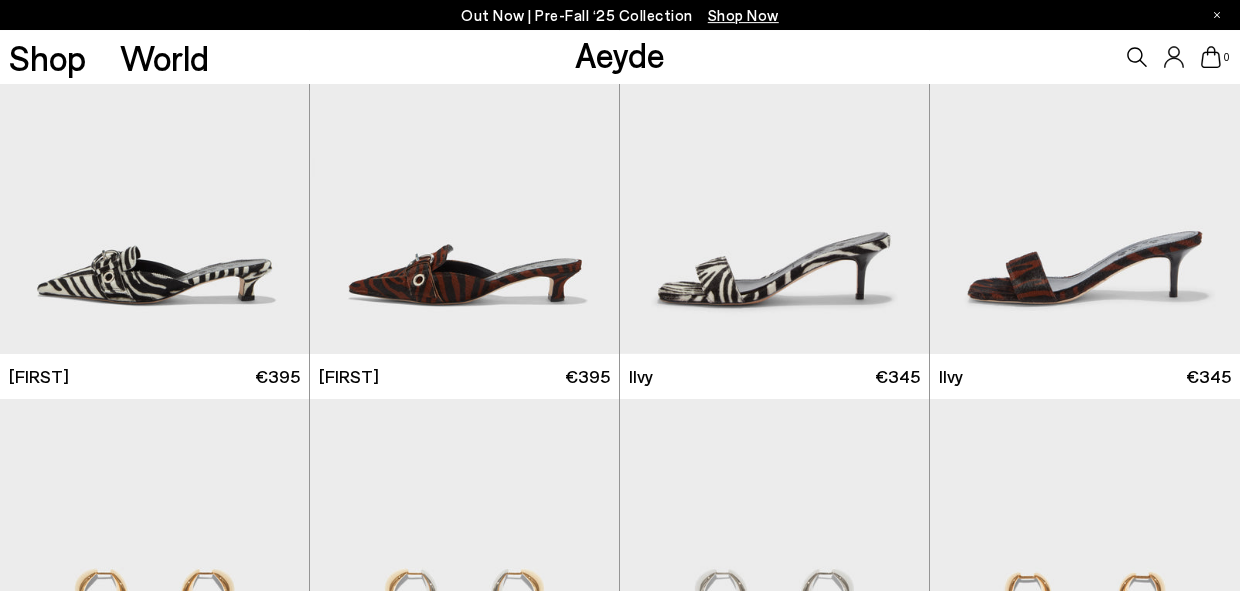 scroll, scrollTop: 11410, scrollLeft: 0, axis: vertical 